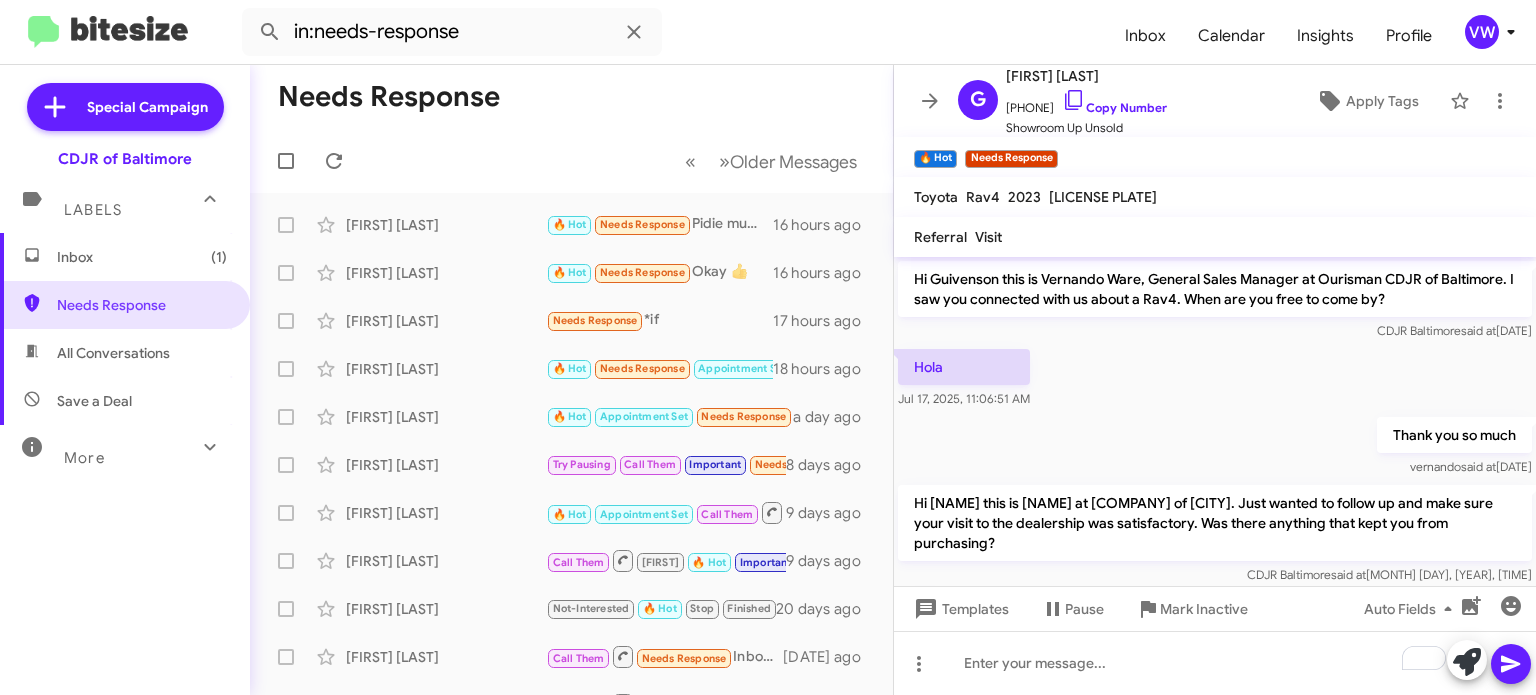 scroll, scrollTop: 0, scrollLeft: 0, axis: both 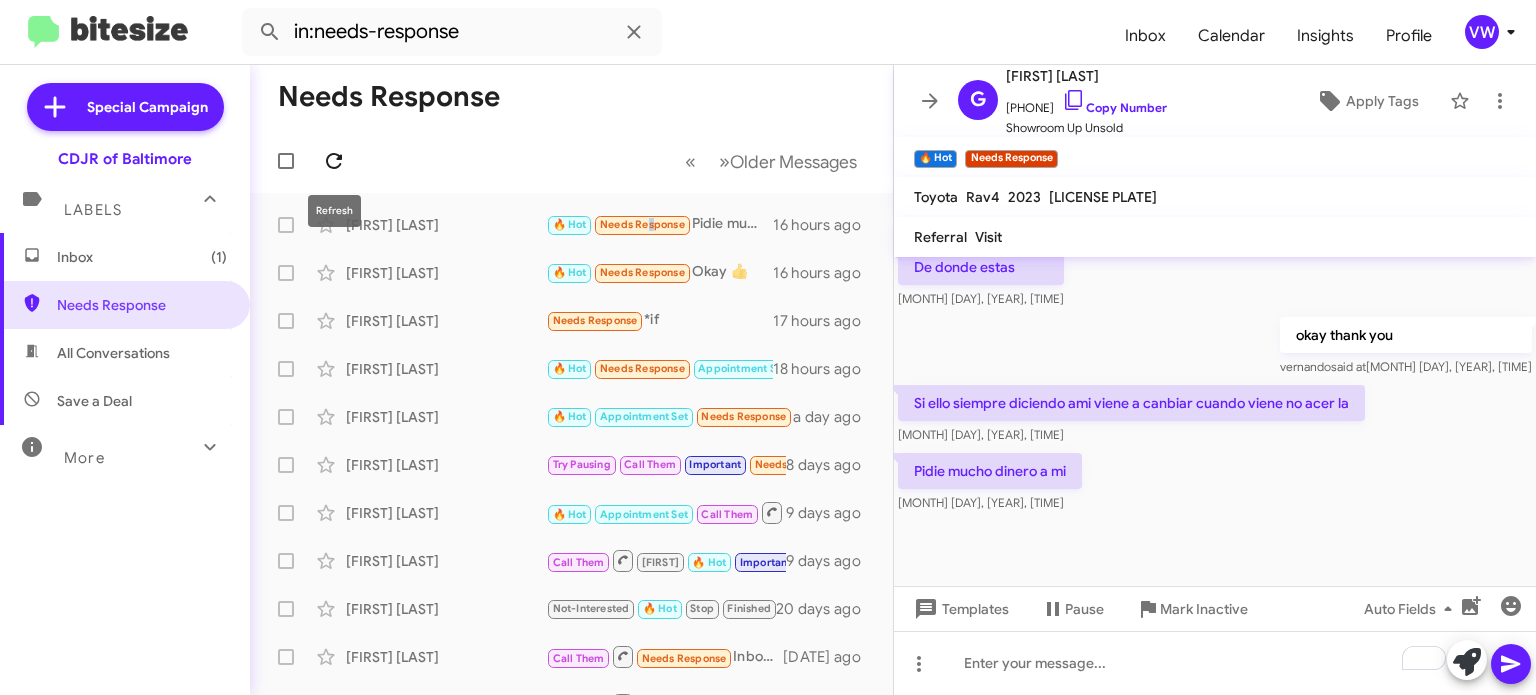 click 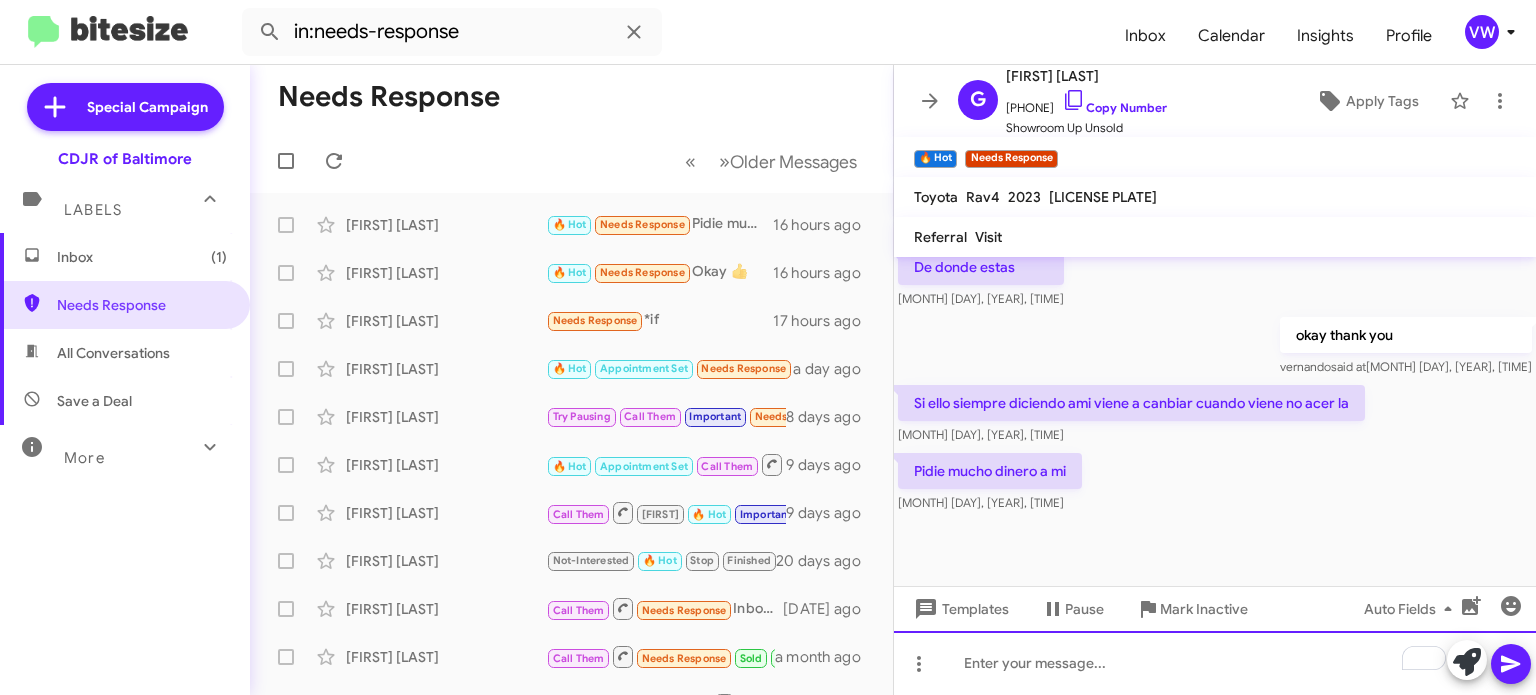 click 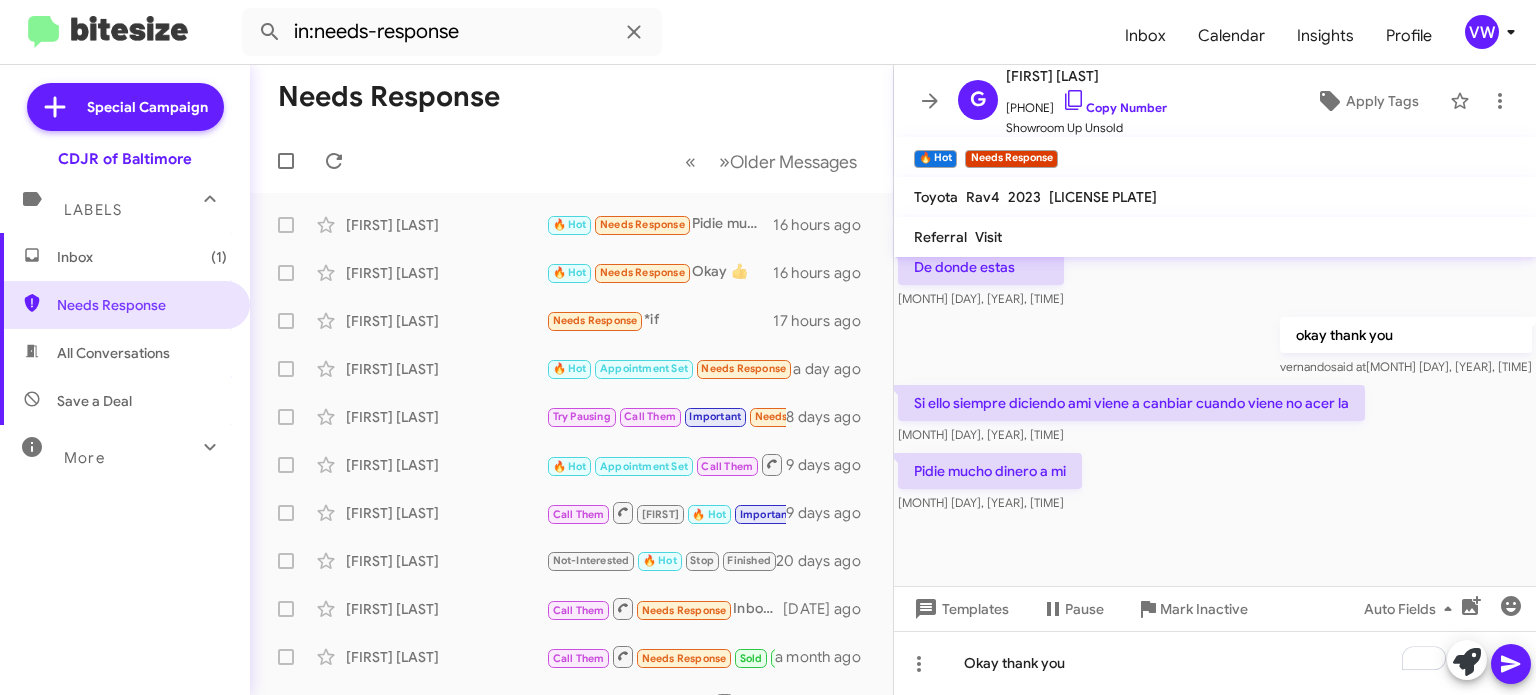 click 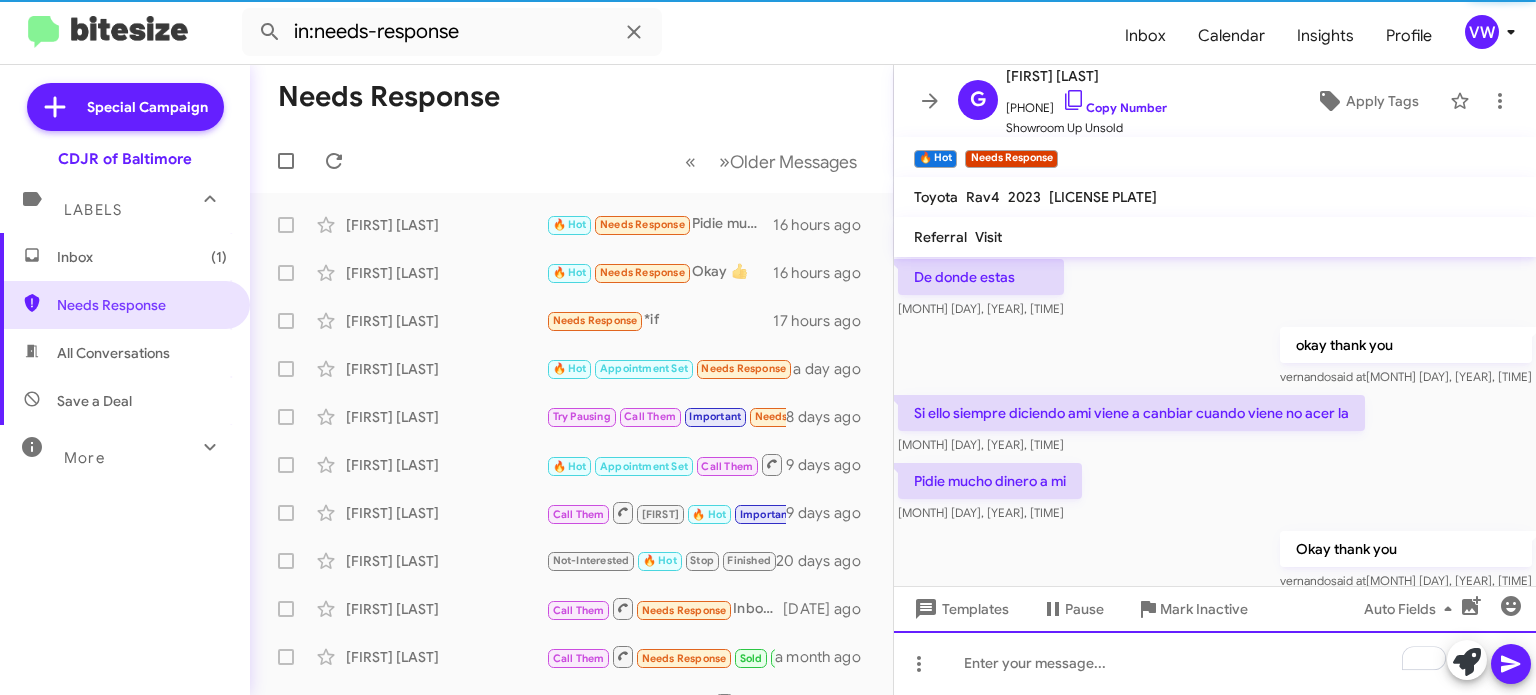 scroll, scrollTop: 825, scrollLeft: 0, axis: vertical 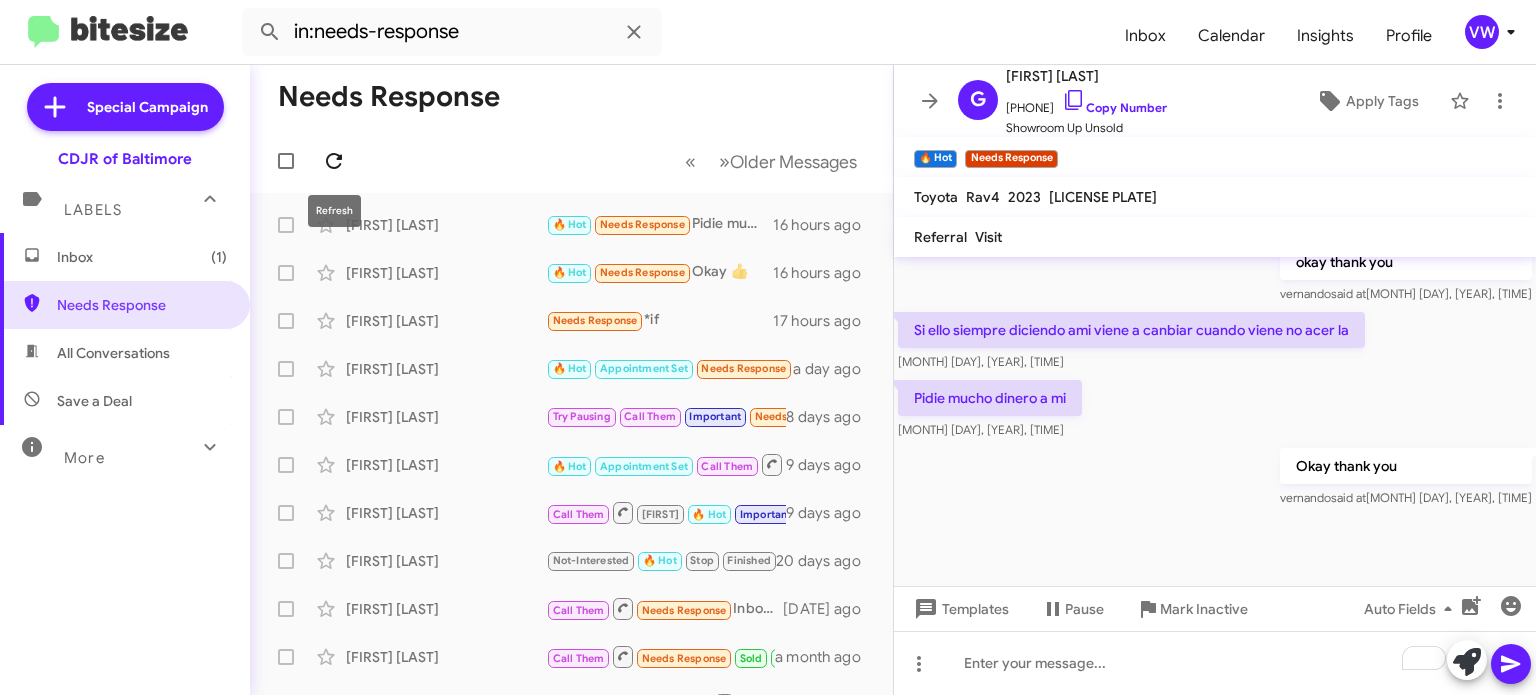 click 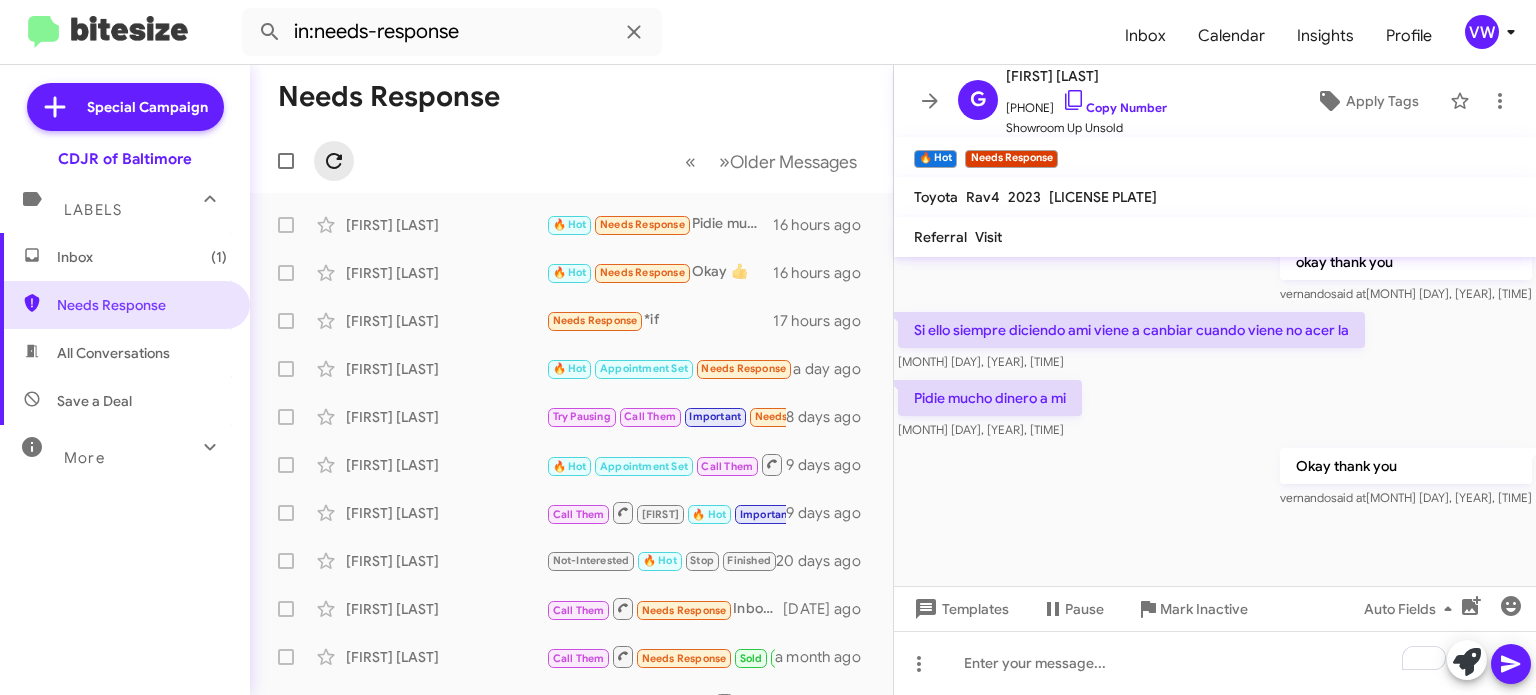 click 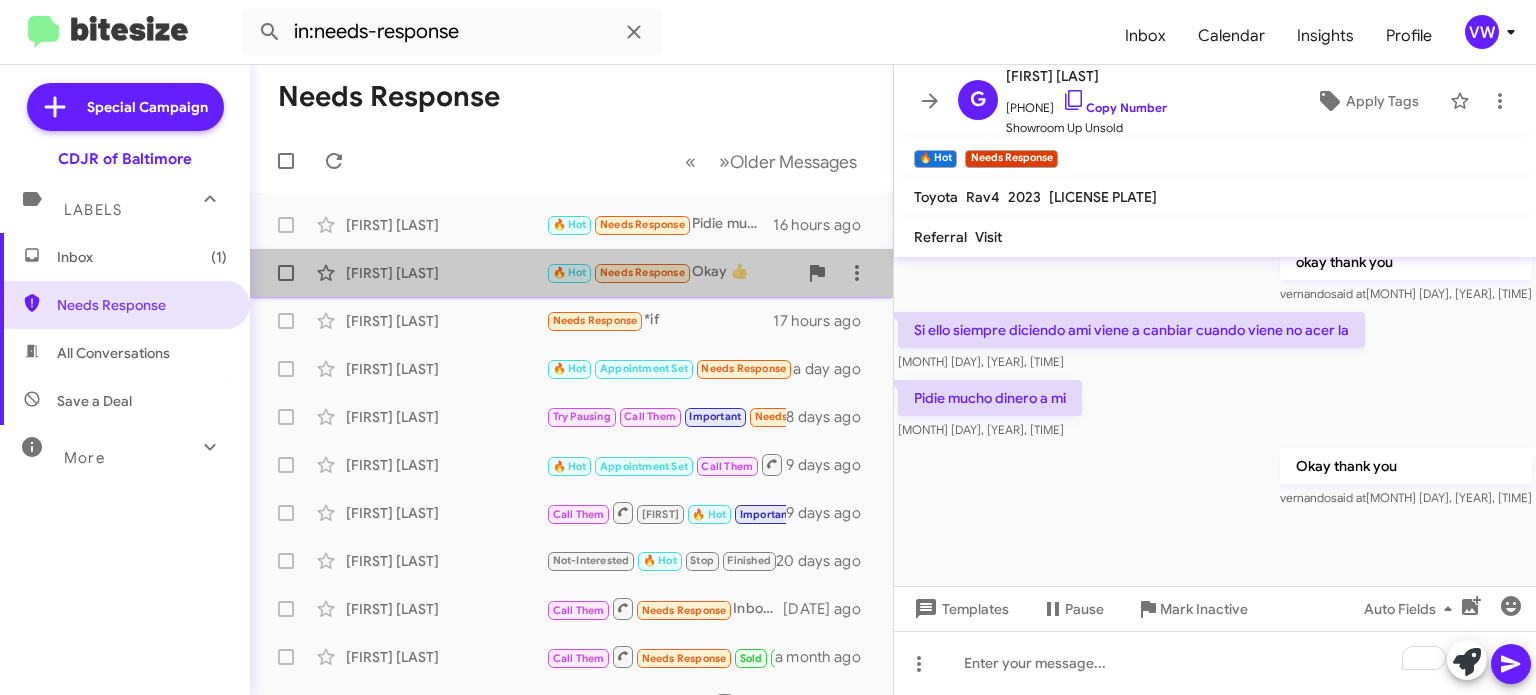 click on "Needs Response" 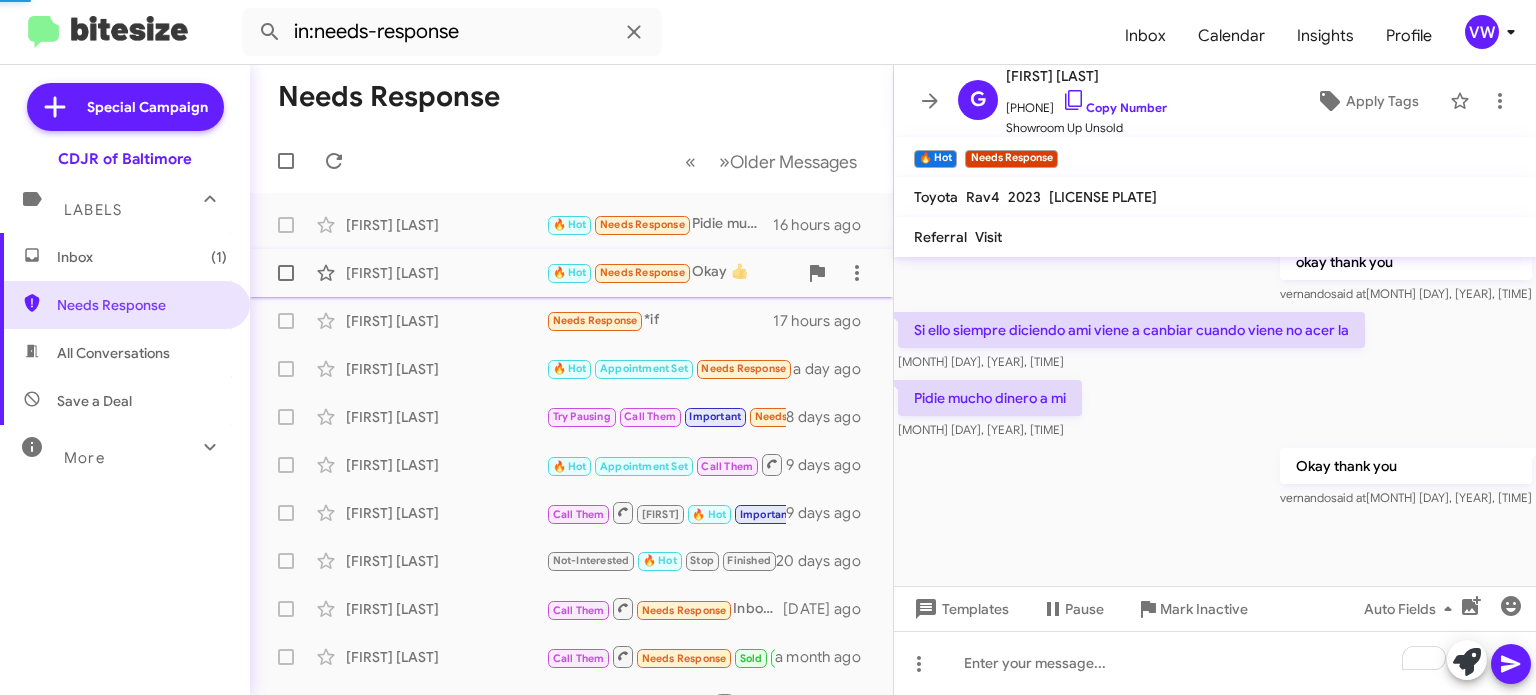 scroll, scrollTop: 487, scrollLeft: 0, axis: vertical 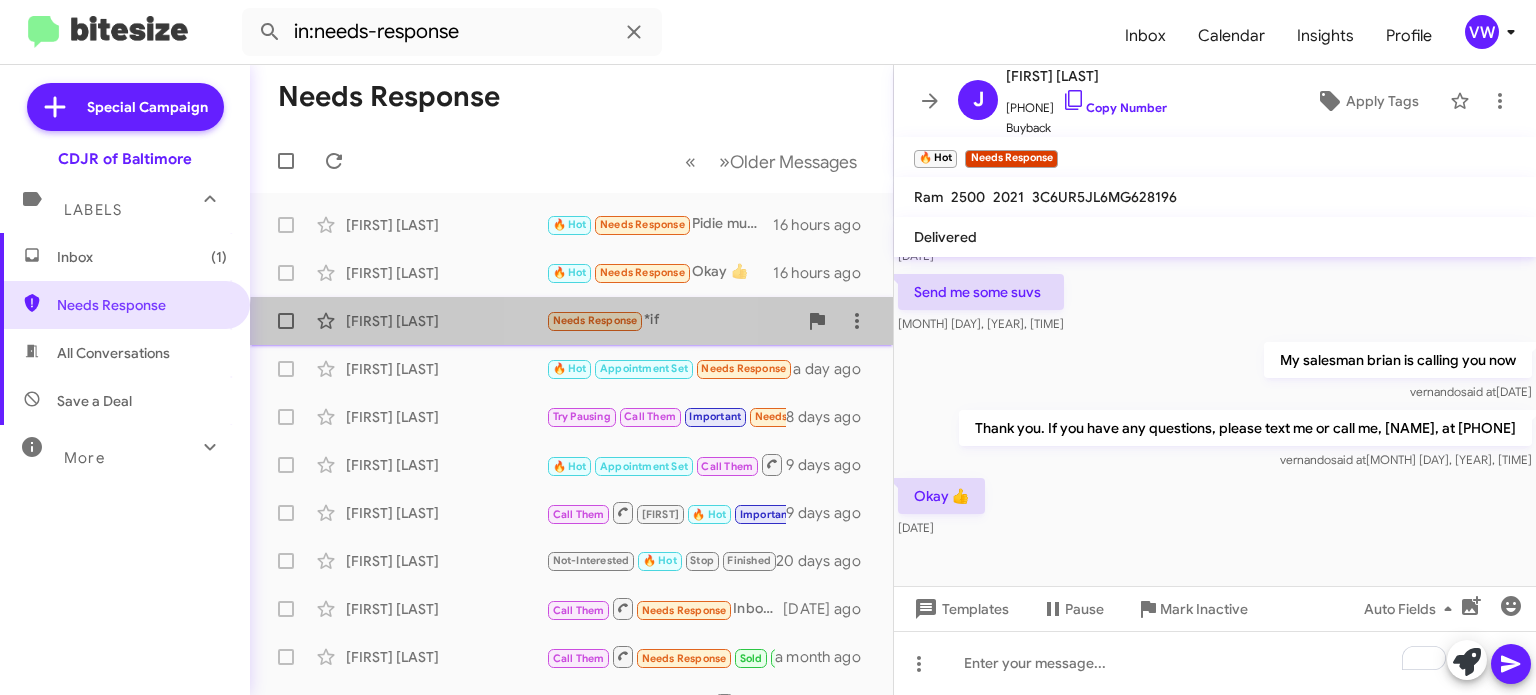 click on "Needs Response" 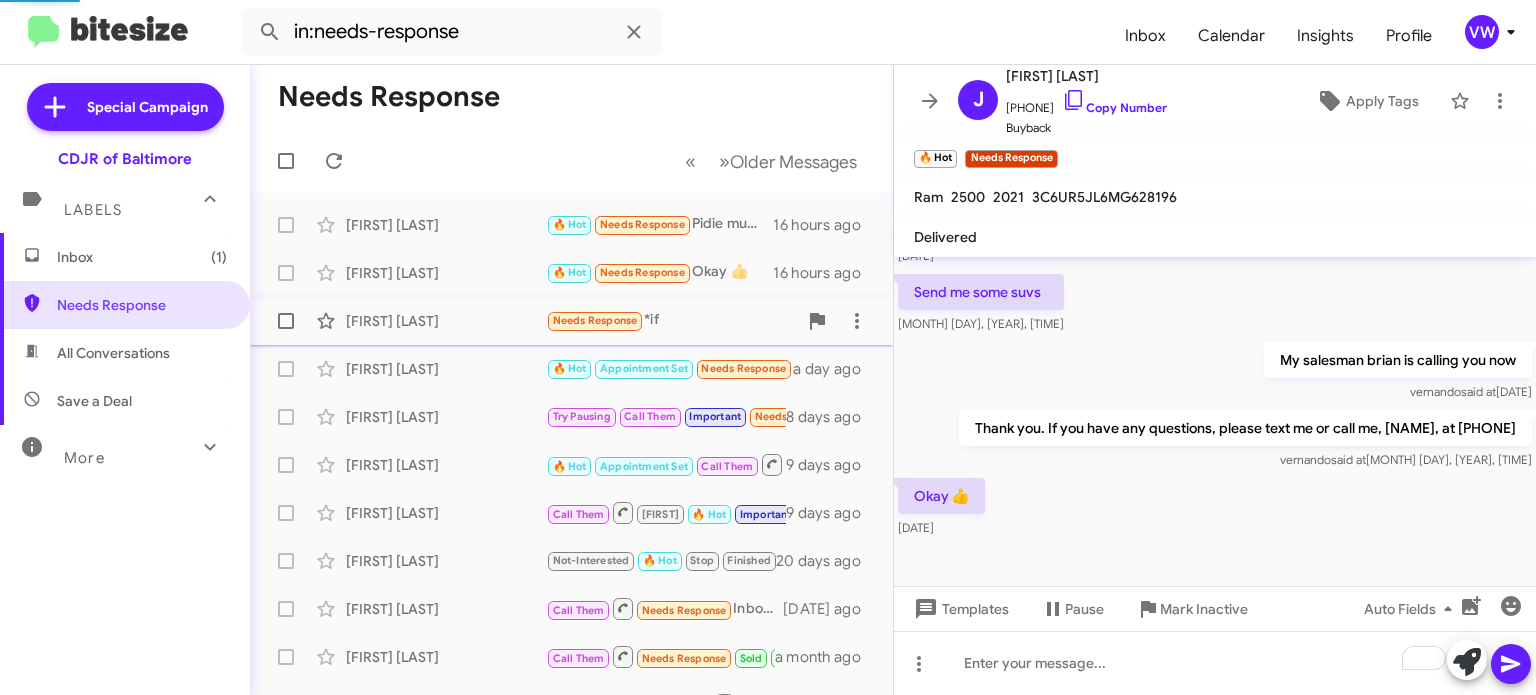 scroll, scrollTop: 0, scrollLeft: 0, axis: both 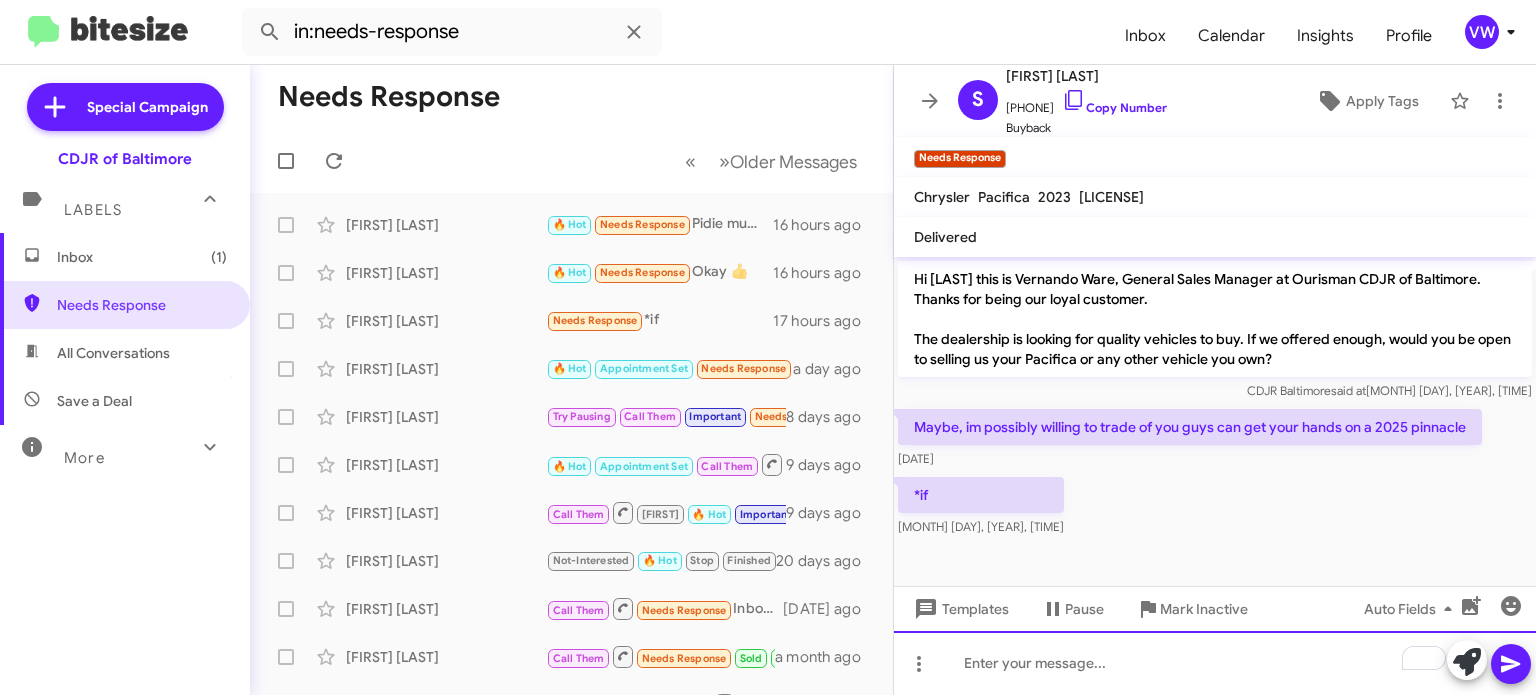 click 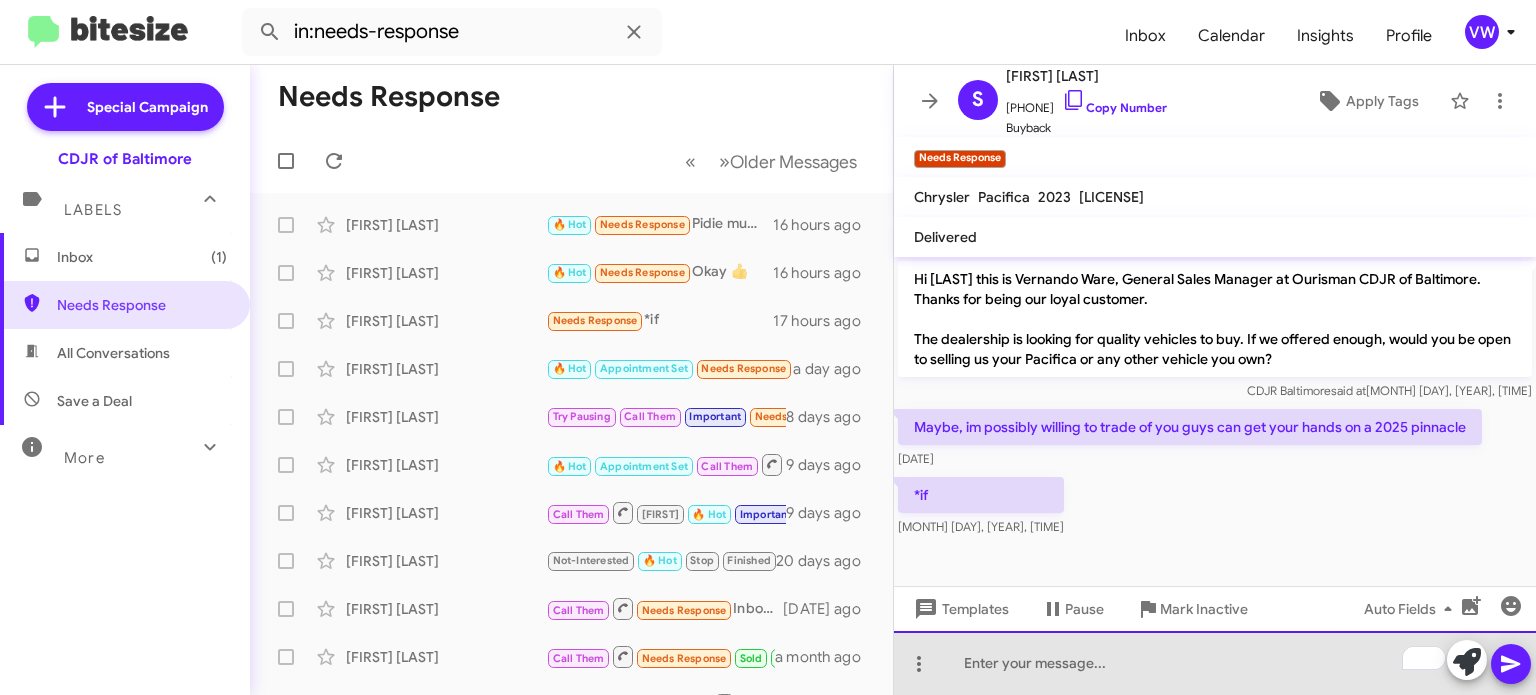 click 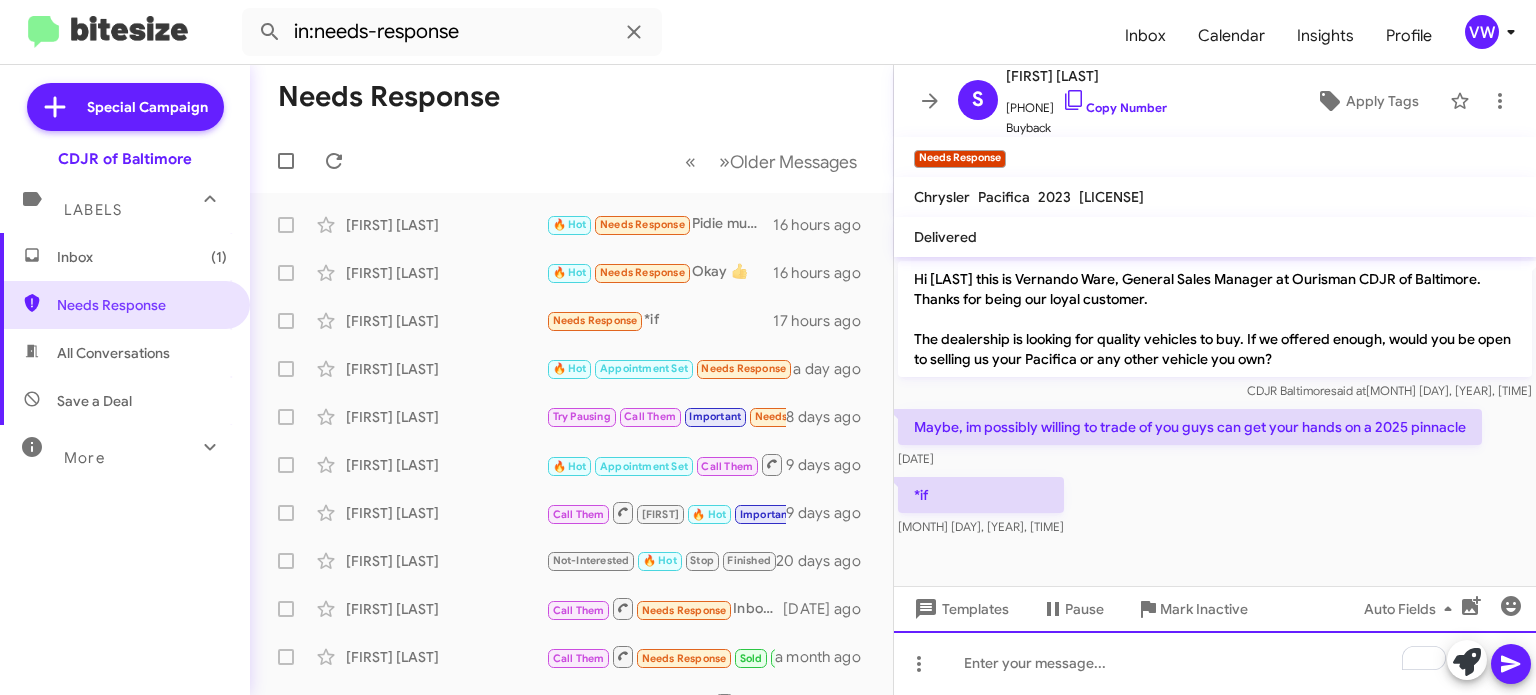 click 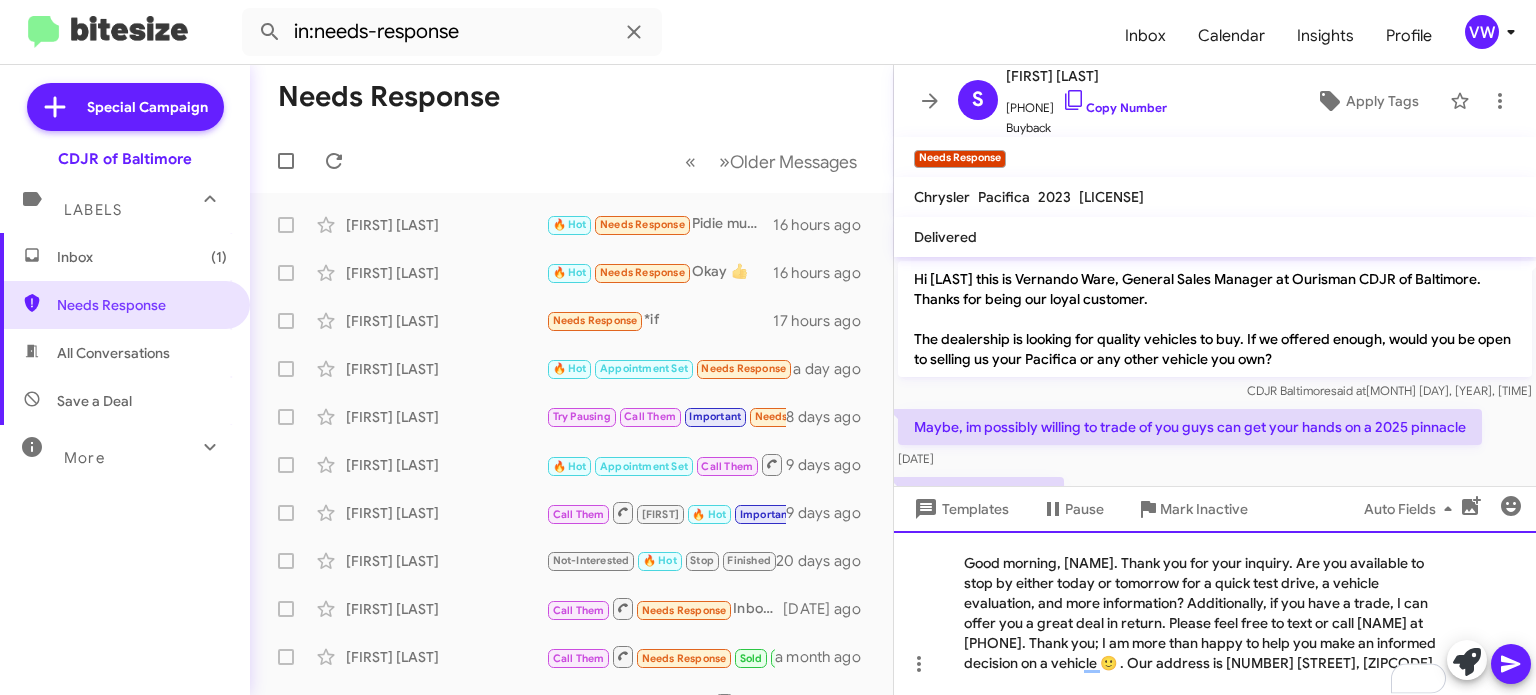 click on "Good morning, [NAME]. Thank you for your inquiry. Are you available to stop by either today or tomorrow for a quick test drive, a vehicle evaluation, and more information? Additionally, if you have a trade, I can offer you a great deal in return. Please feel free to text or call [NAME] at [PHONE]. Thank you; I am more than happy to help you make an informed decision on a vehicle 🙂 . Our address is [NUMBER] [STREET], [ZIPCODE]" 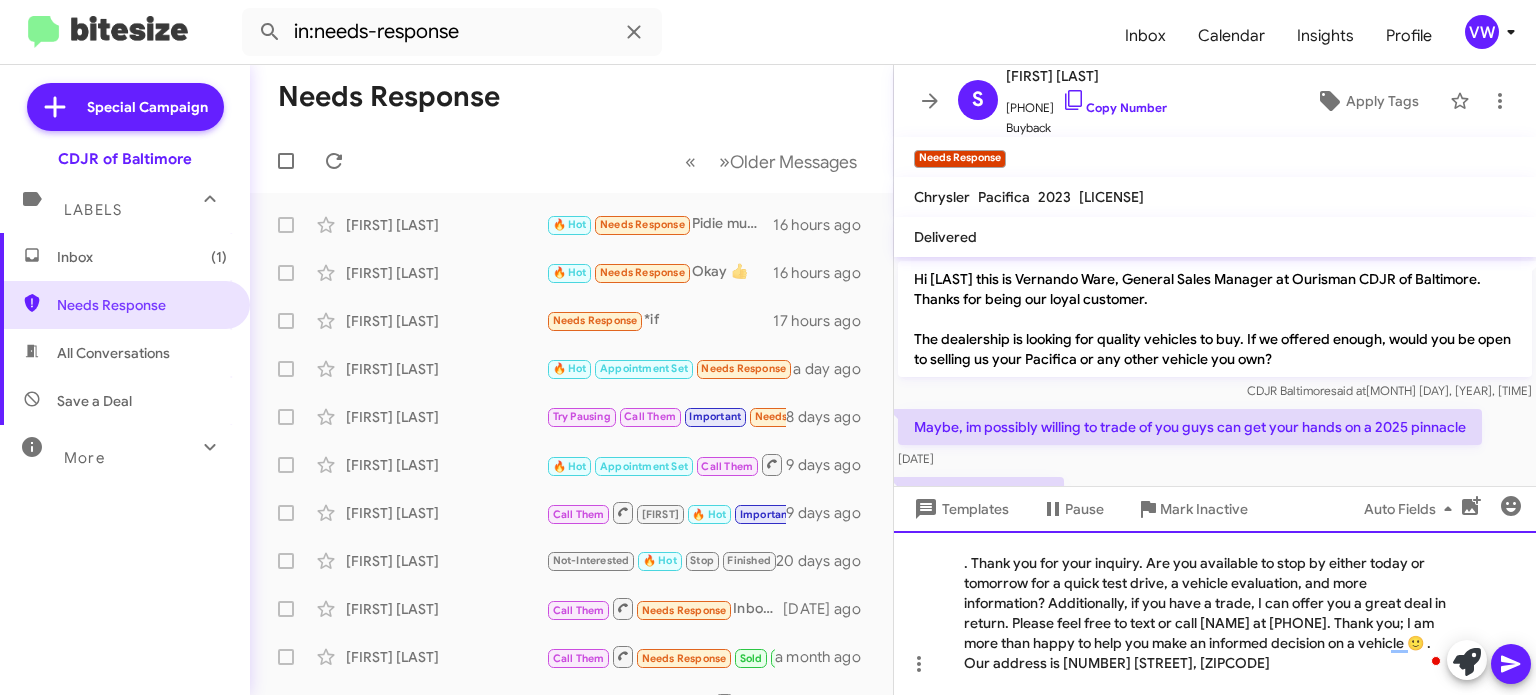 drag, startPoint x: 949, startPoint y: 556, endPoint x: 1531, endPoint y: 660, distance: 591.21906 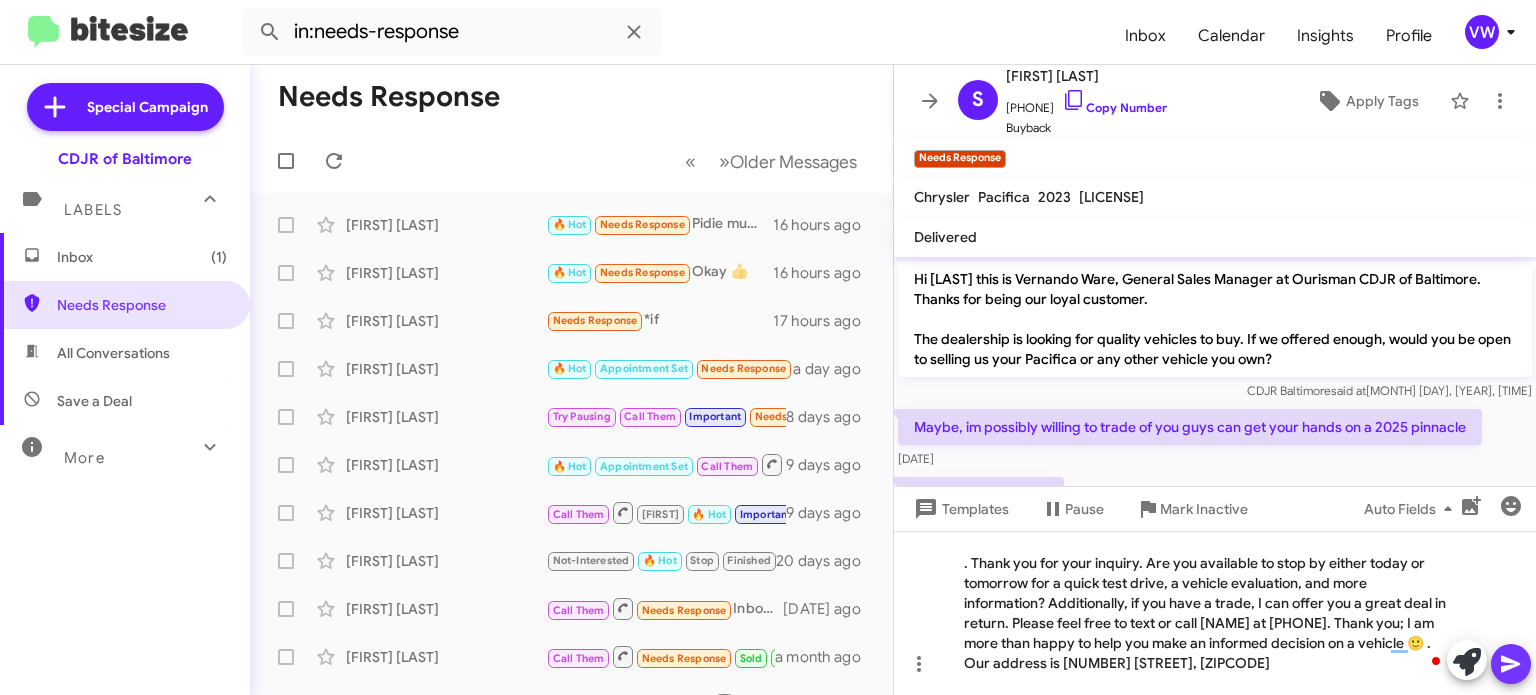 click 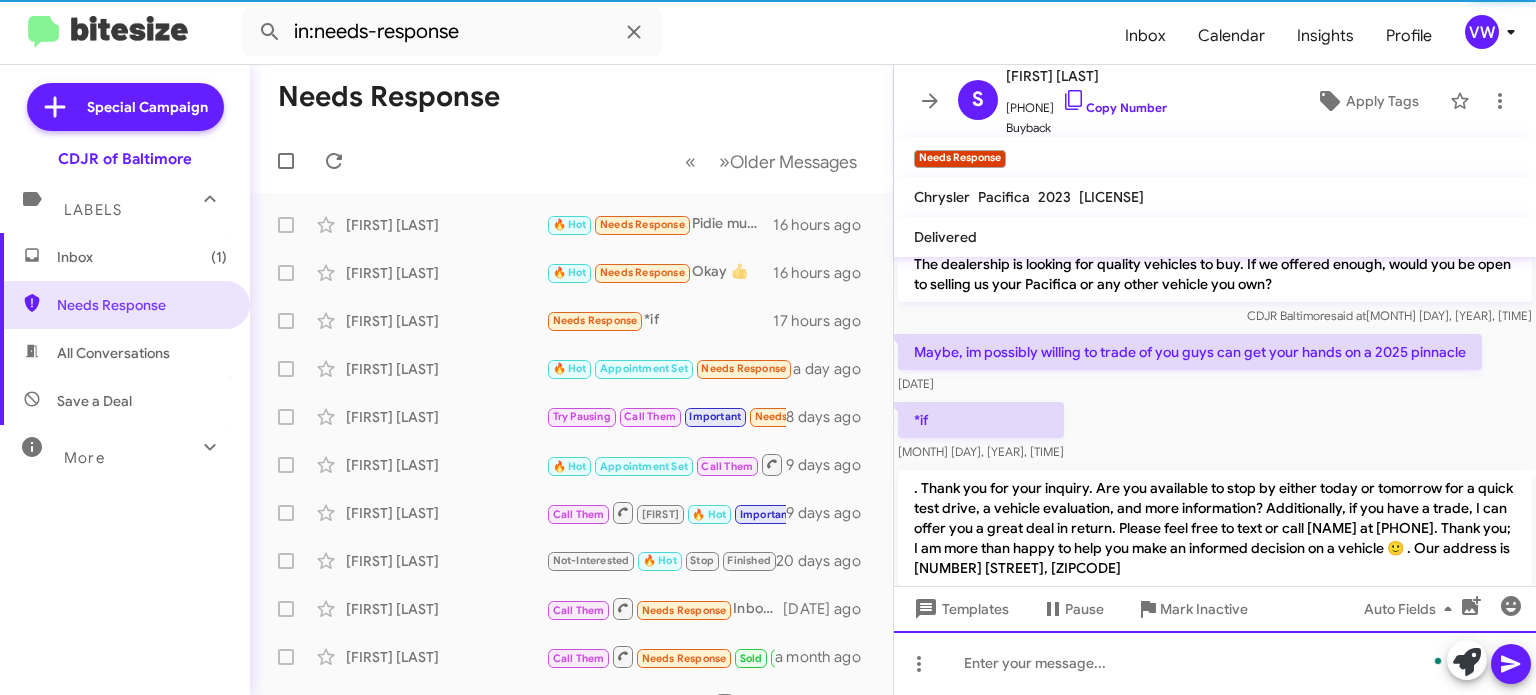 scroll, scrollTop: 122, scrollLeft: 0, axis: vertical 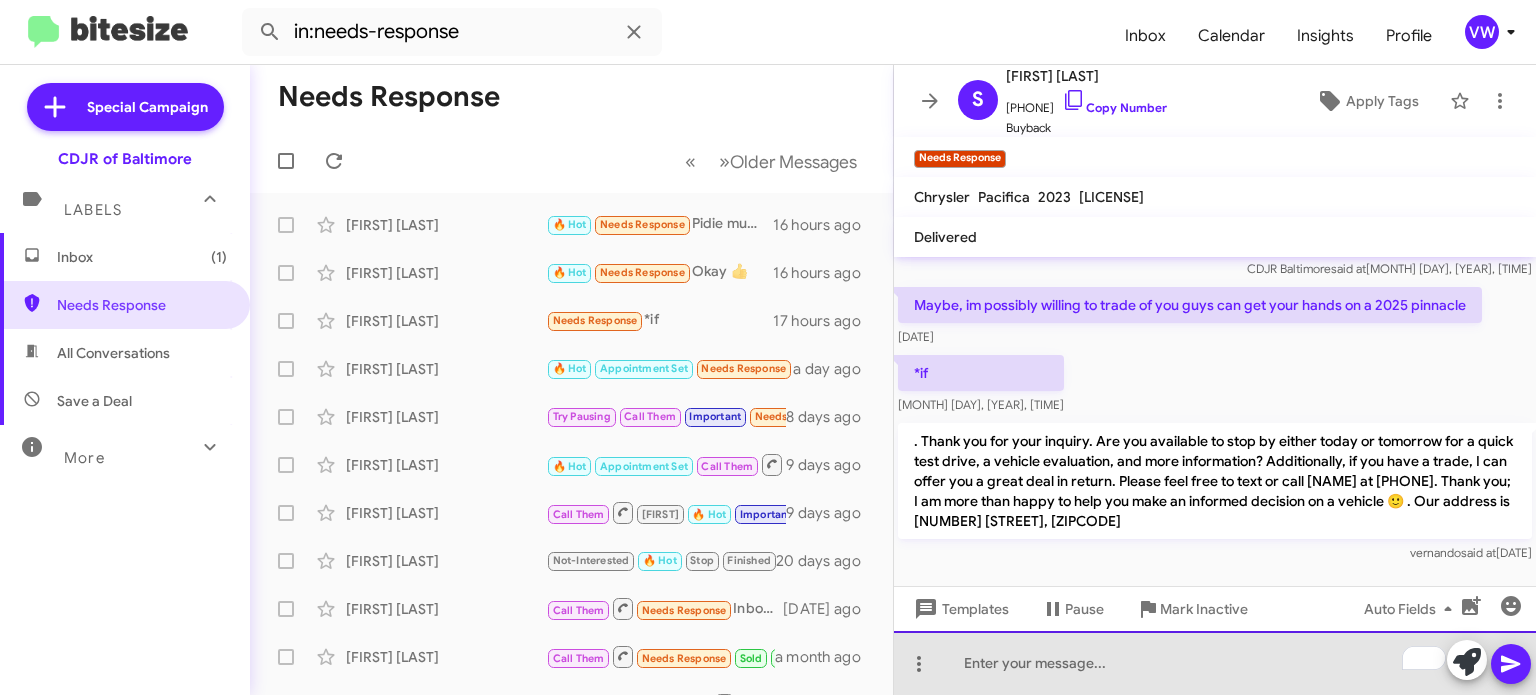 click 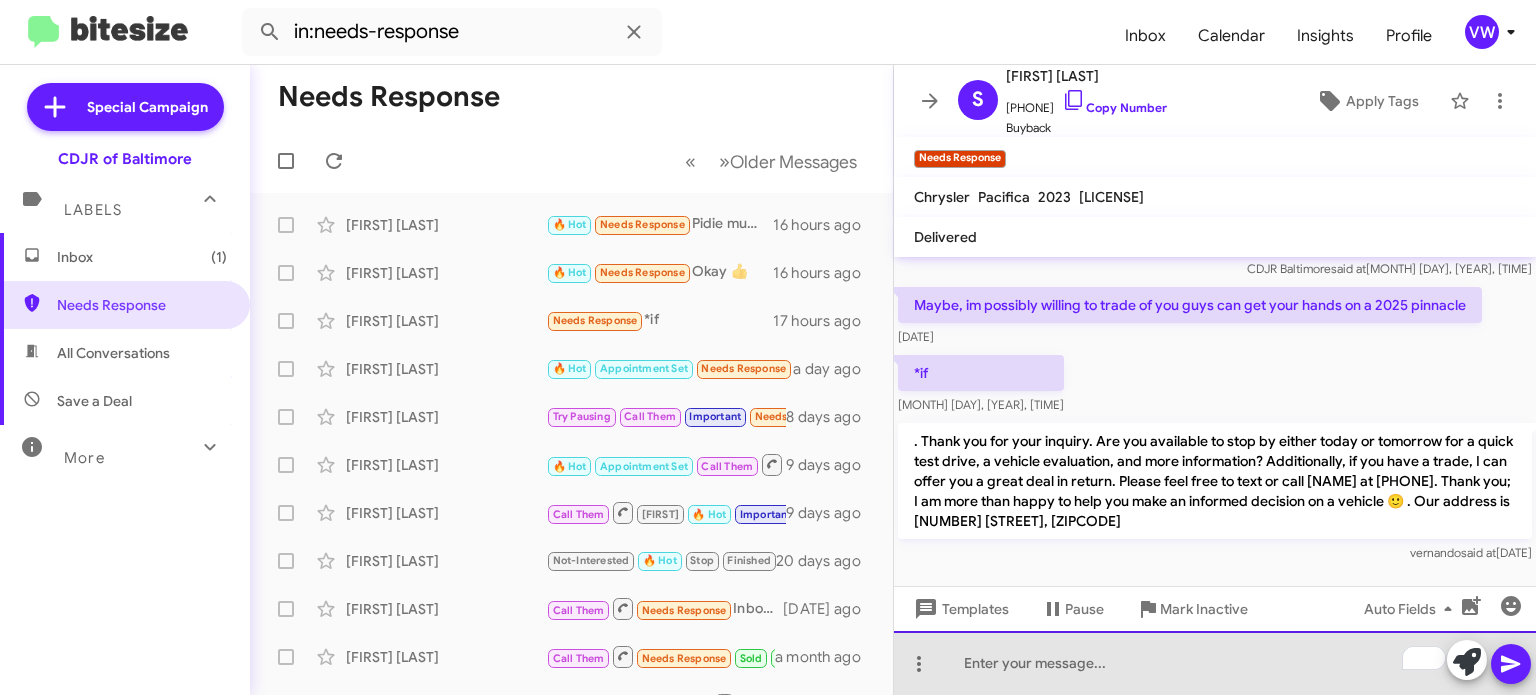 drag, startPoint x: 1163, startPoint y: 648, endPoint x: 1255, endPoint y: 693, distance: 102.41582 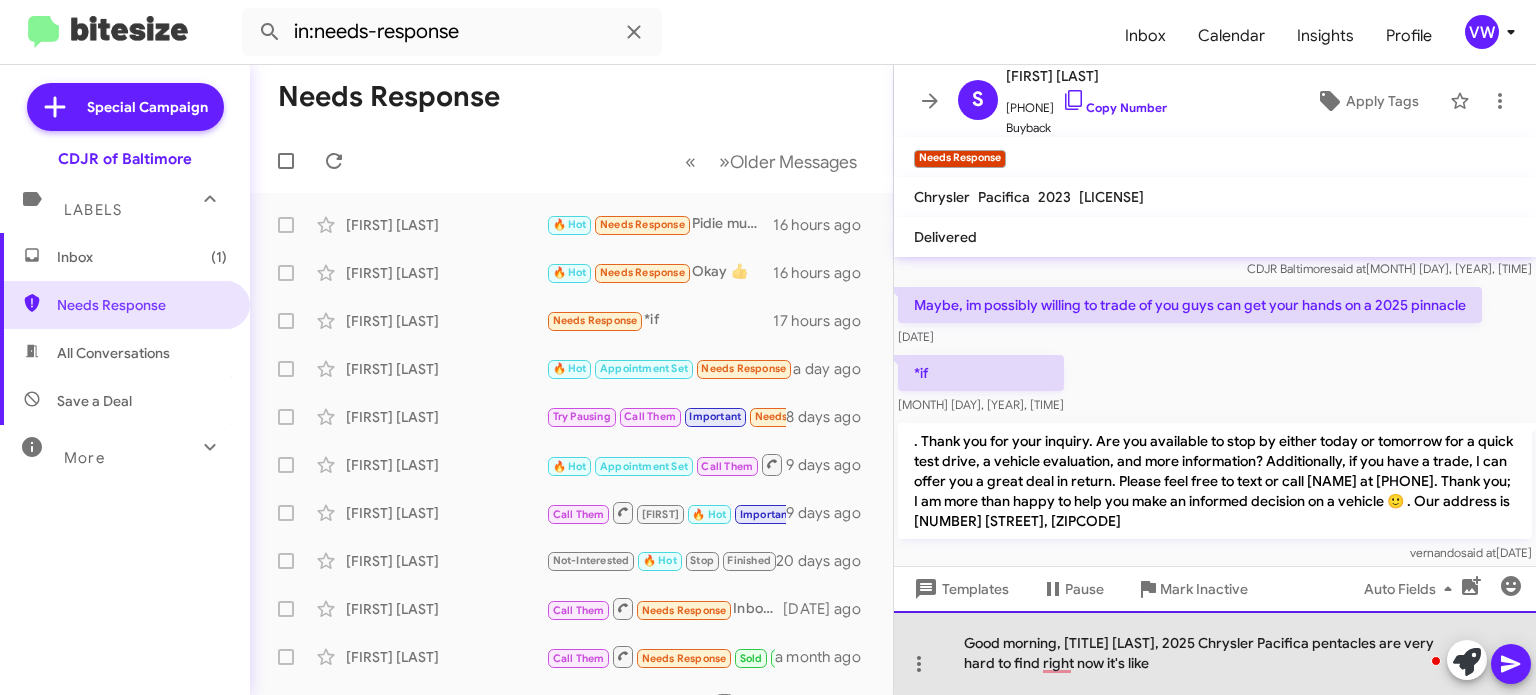 click on "Good morning, [TITLE] [LAST], 2025 Chrysler Pacifica pentacles are very hard to find right now it's like" 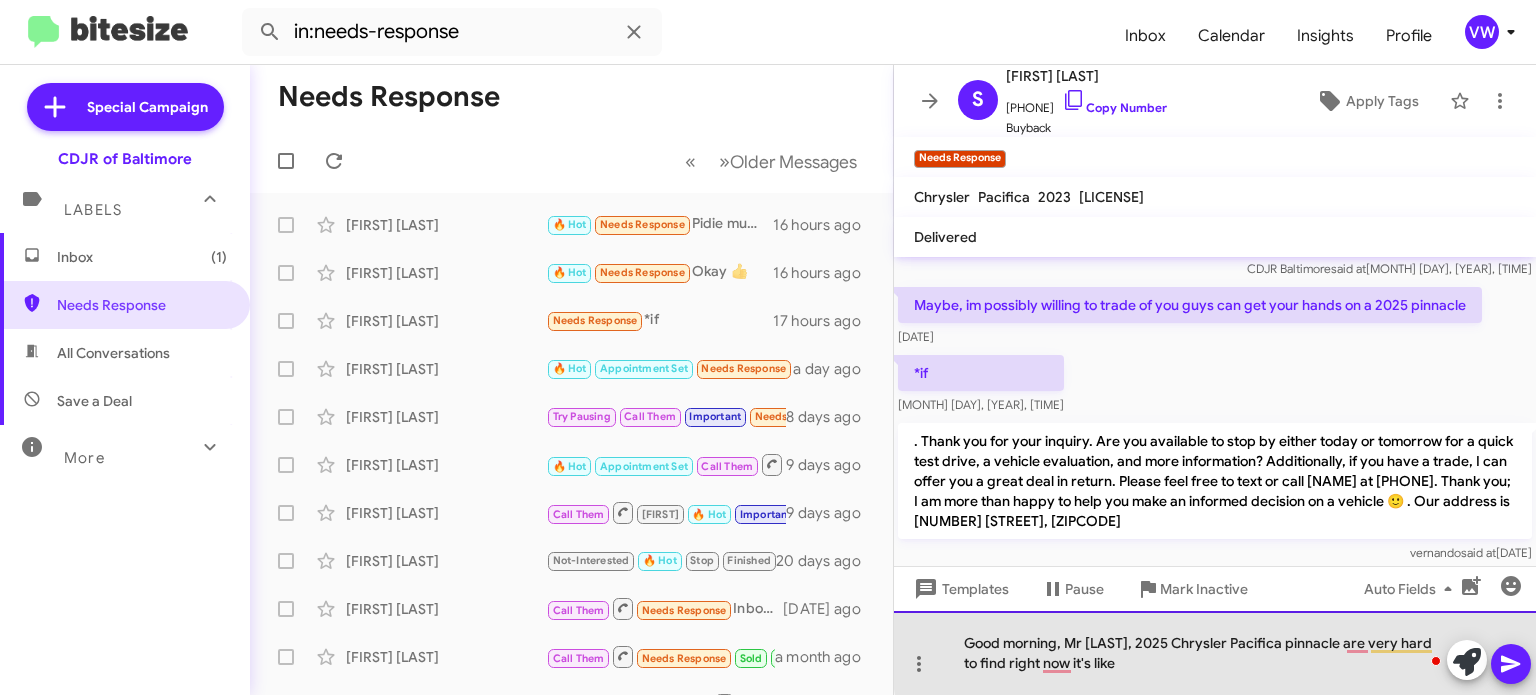 click on "Good morning, Mr [LAST], 2025 Chrysler Pacifica pinnacle are very hard to find right now it's like" 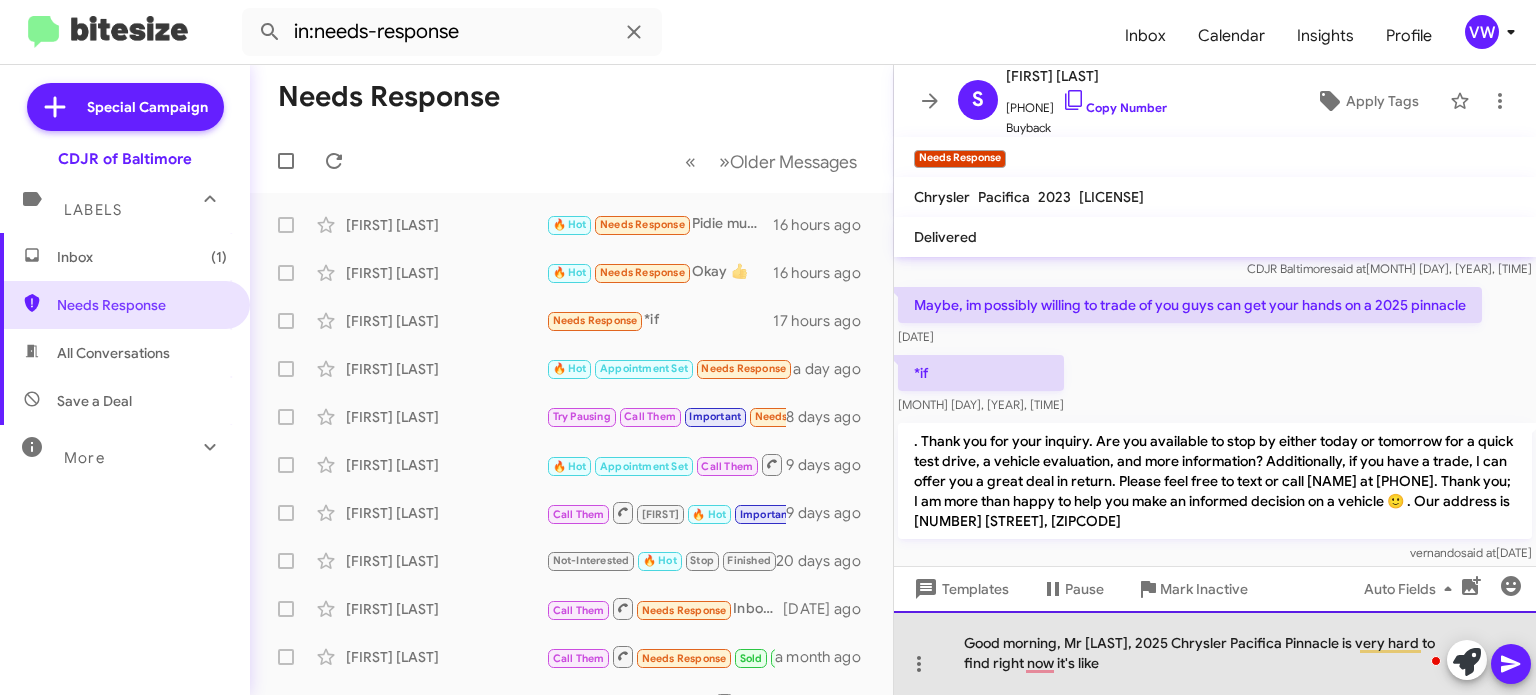 click on "Good morning, Mr [LAST], 2025 Chrysler Pacifica Pinnacle is very hard to find right now it's like" 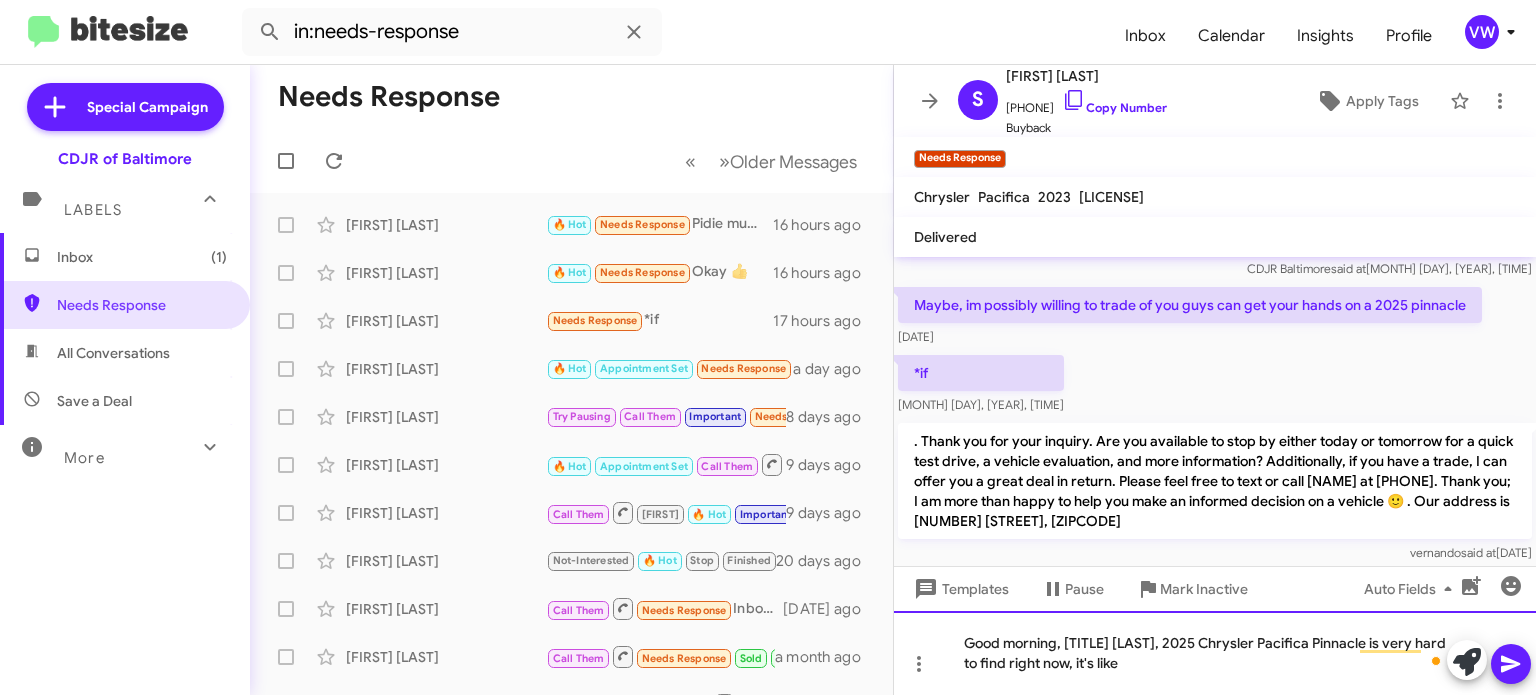 click on "Good morning, [TITLE] [LAST], 2025 Chrysler Pacifica Pinnacle is very hard to find right now, it's like" 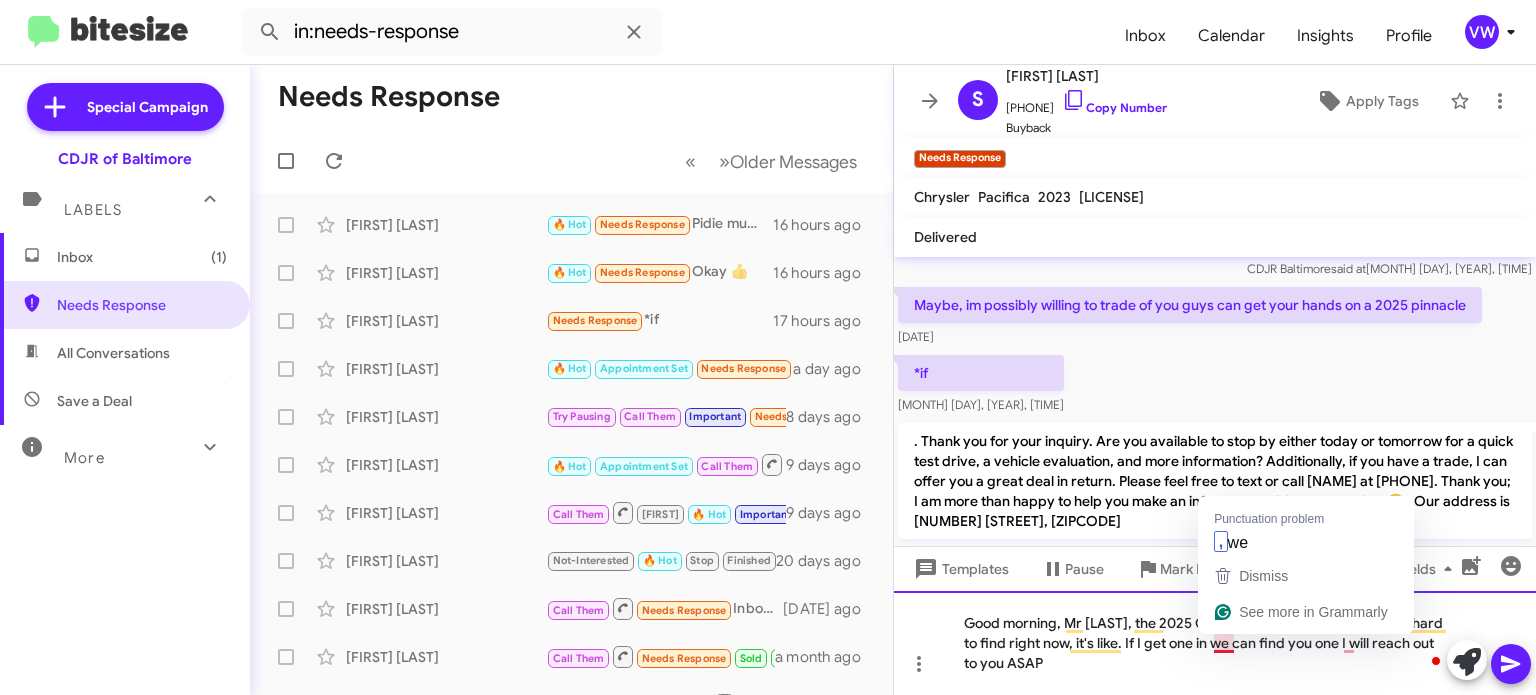 click on "Good morning, Mr [LAST], the 2025 Chrysler Pacifica Pinnacle is very hard to find right now, it's like. If I get one in we can find you one I will reach out to you ASAP" 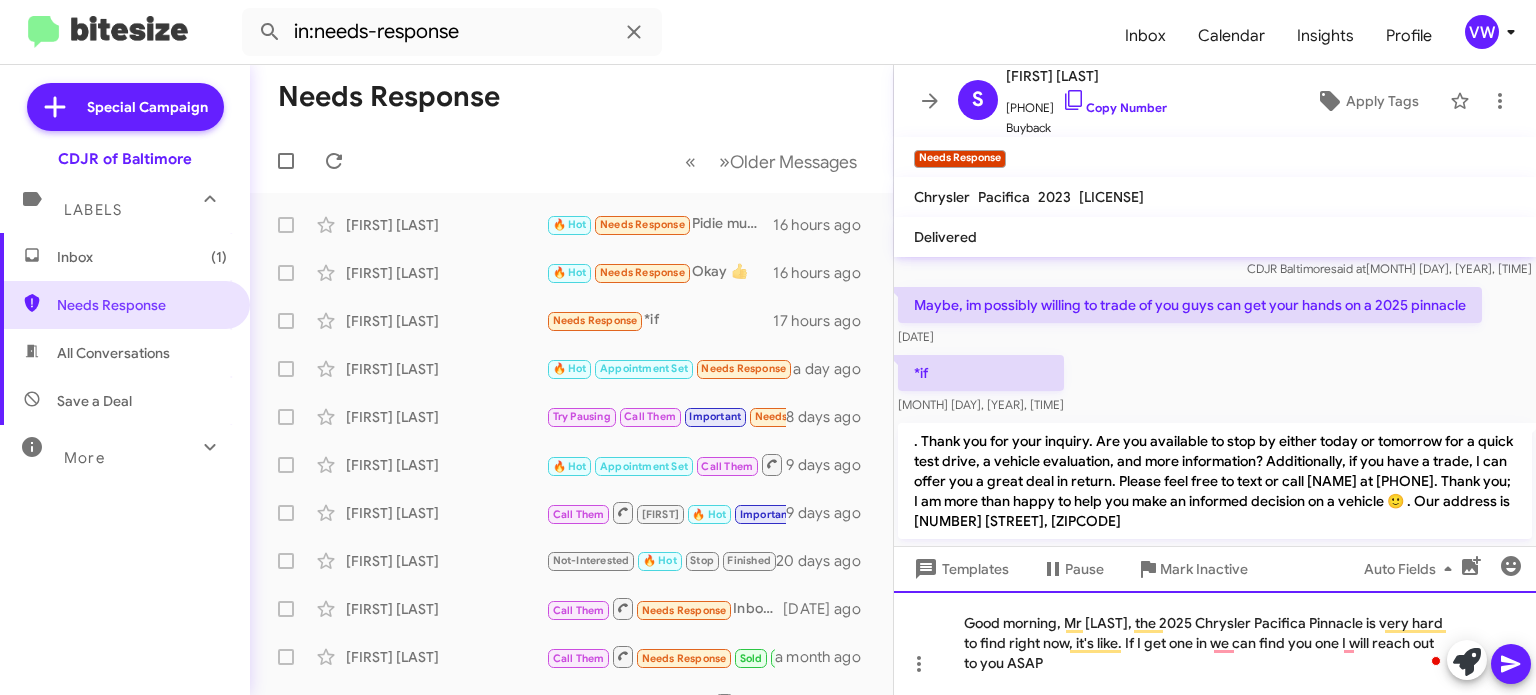 click on "Good morning, Mr [LAST], the 2025 Chrysler Pacifica Pinnacle is very hard to find right now, it's like. If I get one in we can find you one I will reach out to you ASAP" 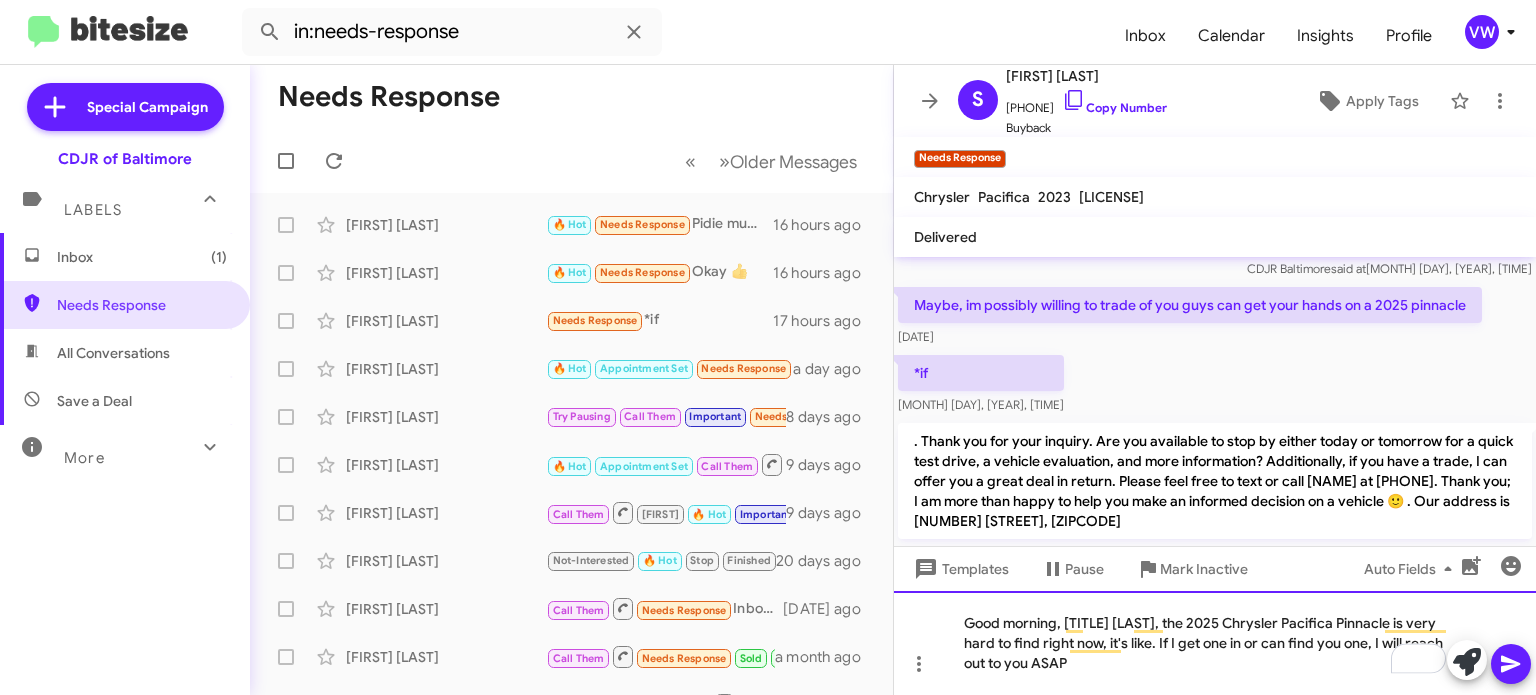 click on "Good morning, [TITLE] [LAST], the 2025 Chrysler Pacifica Pinnacle is very hard to find right now, it's like. If I get one in or can find you one, I will reach out to you ASAP" 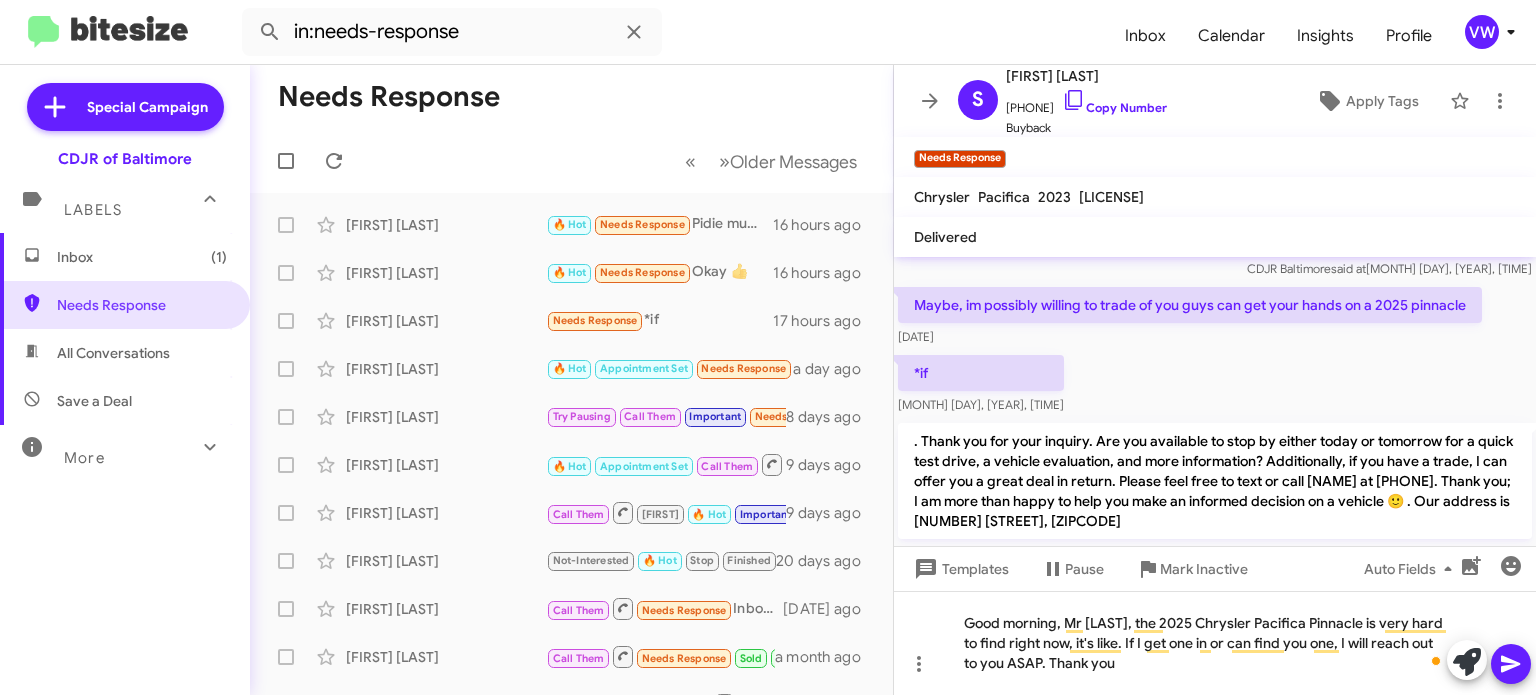 click 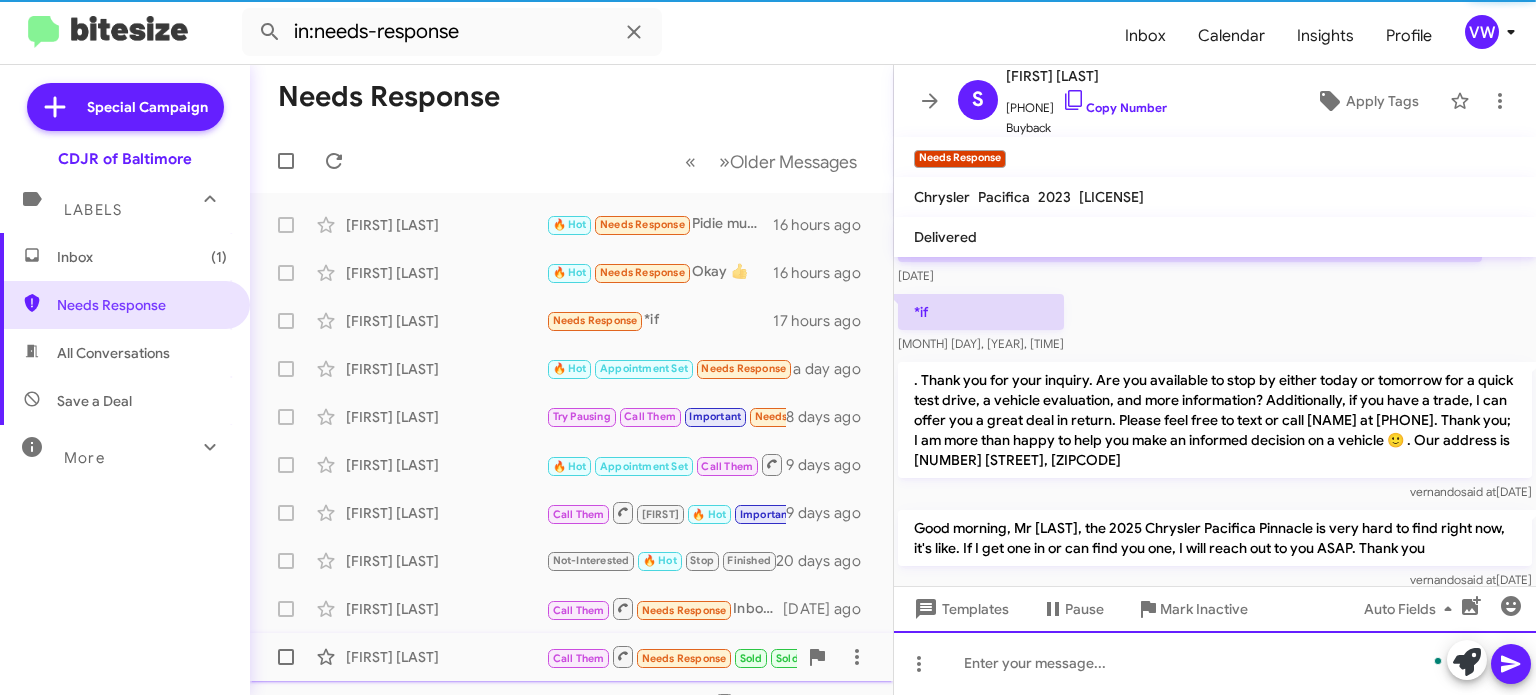 scroll, scrollTop: 215, scrollLeft: 0, axis: vertical 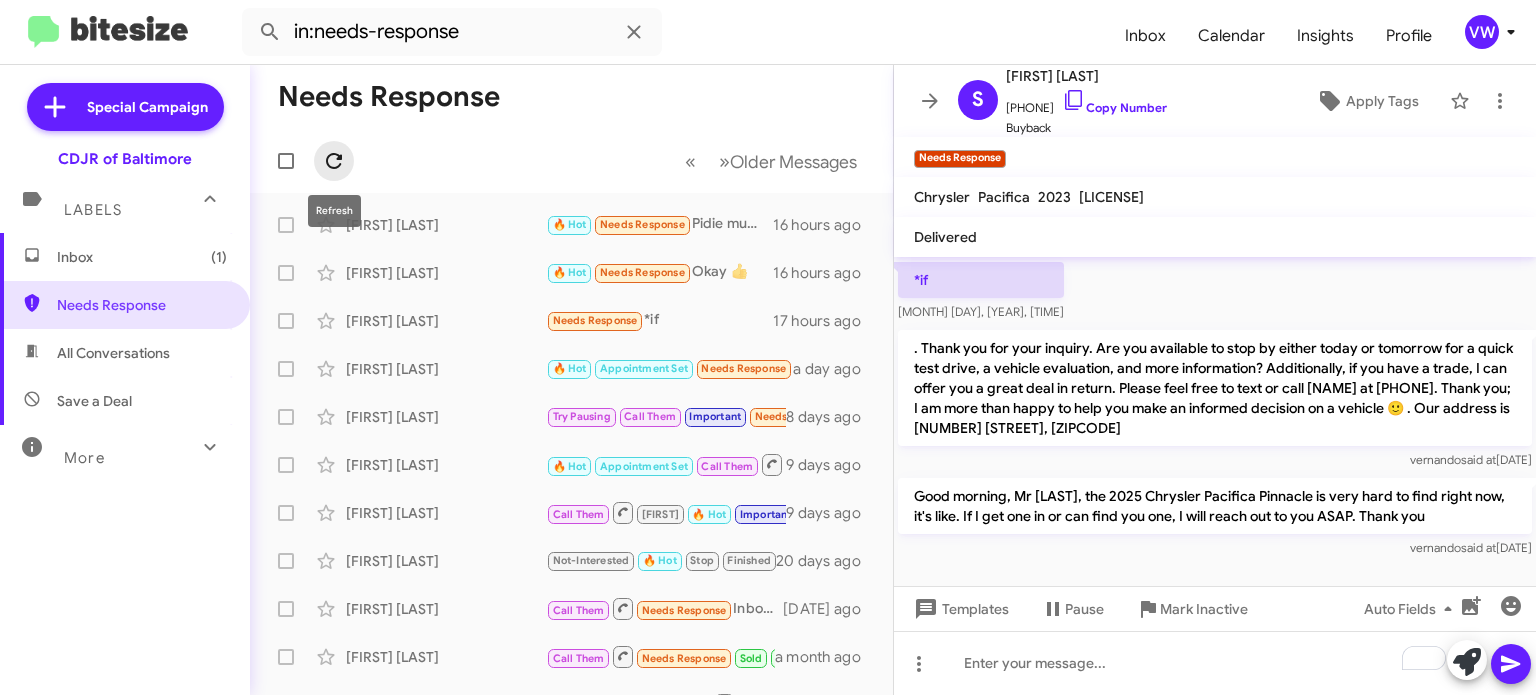 click 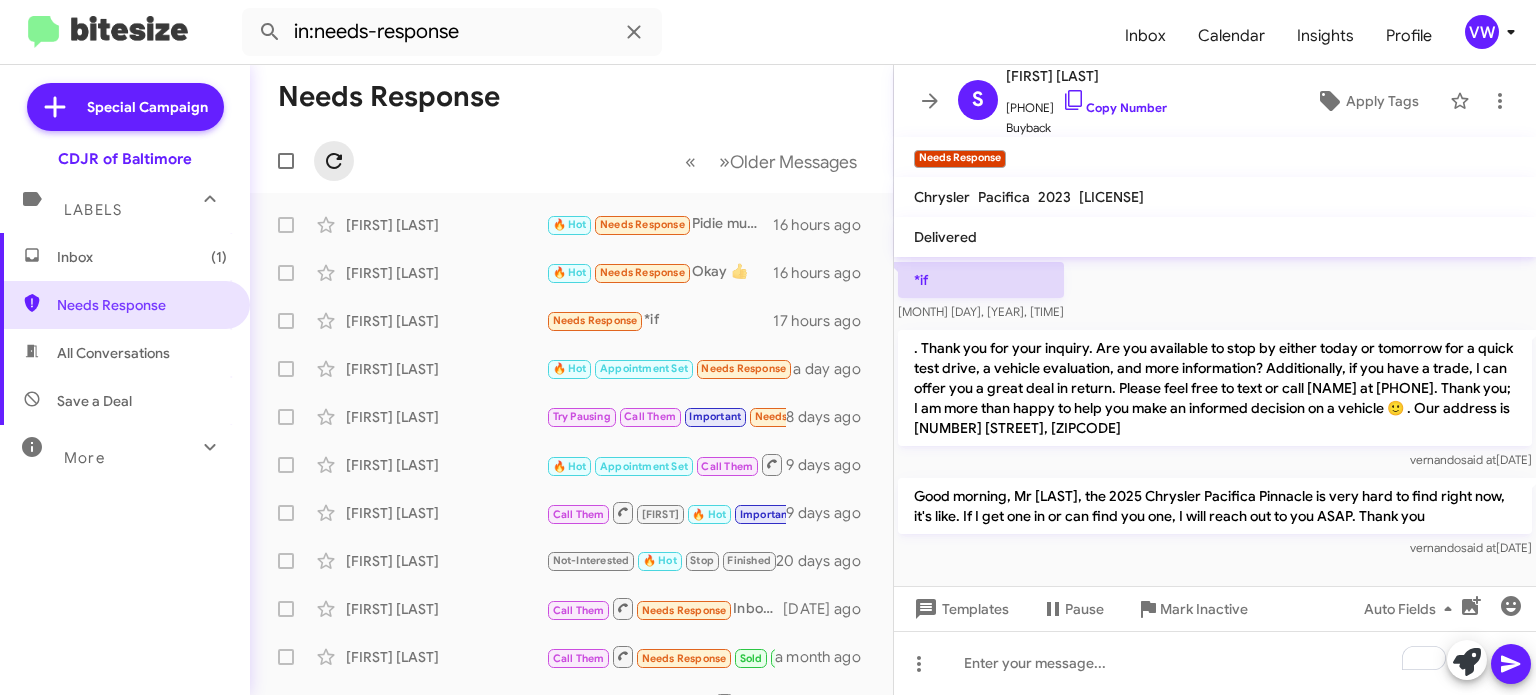 click 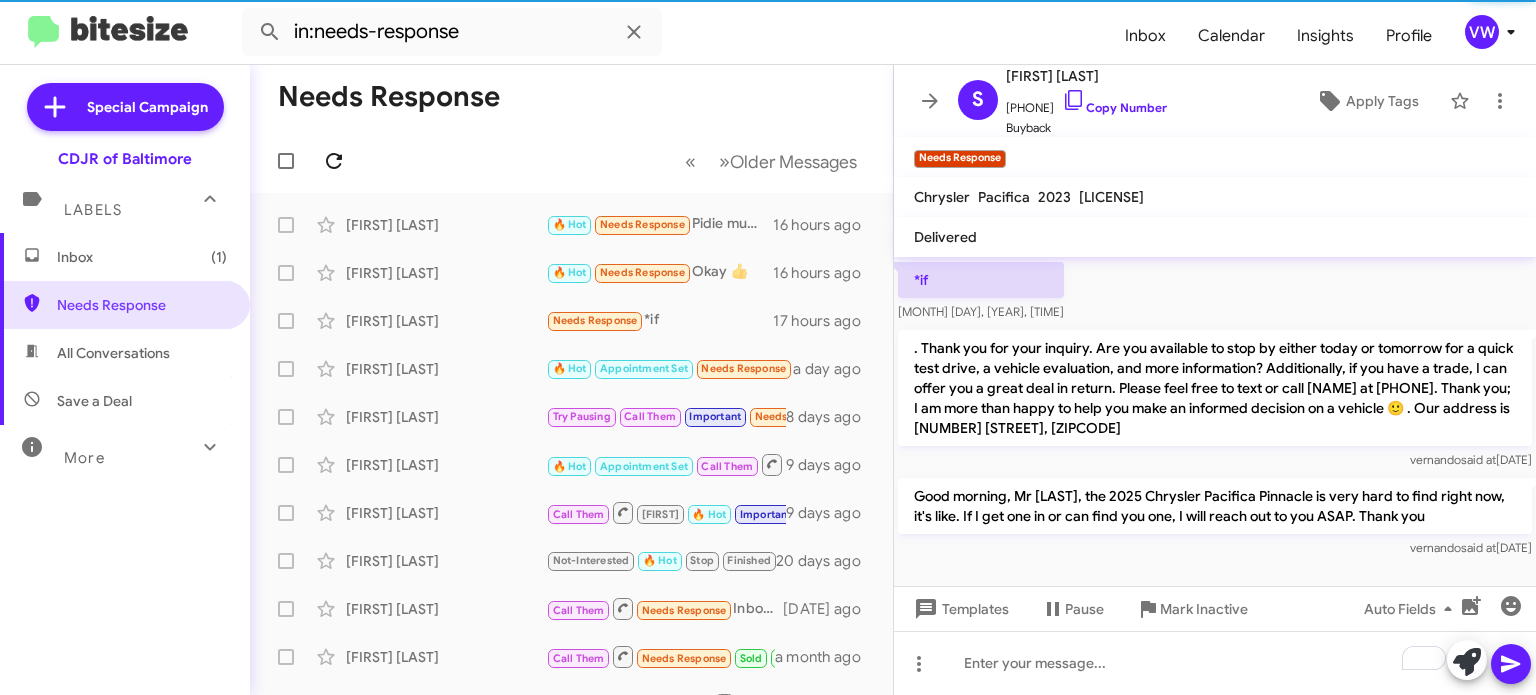 click 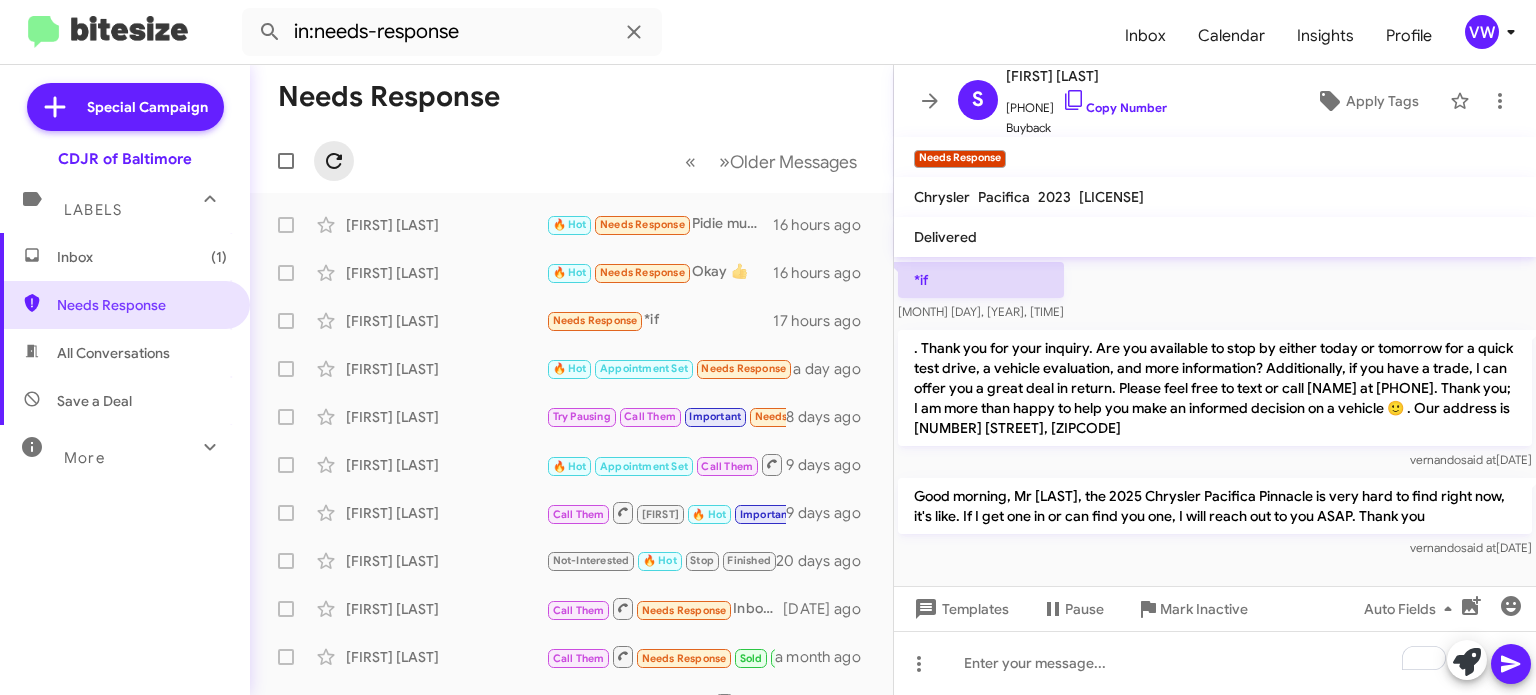 click 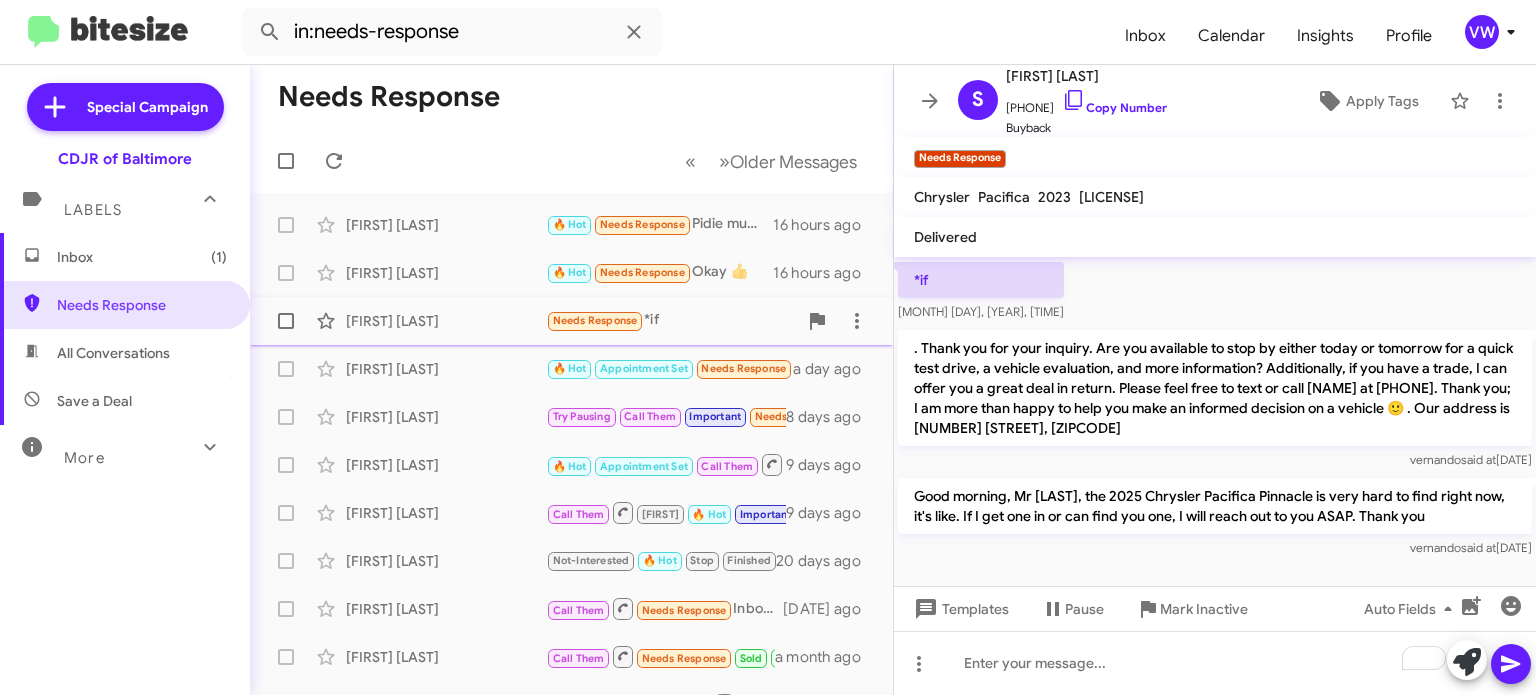 click on "Needs Response" 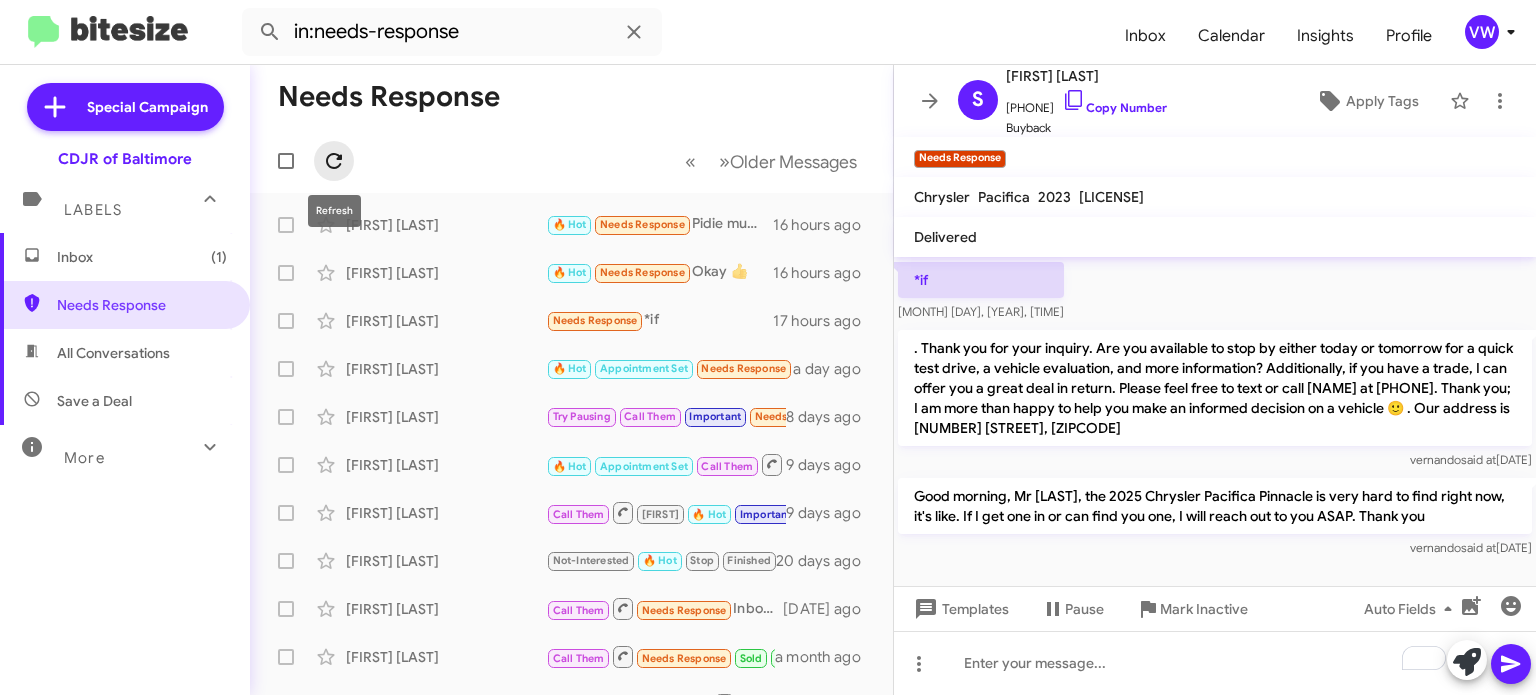 click 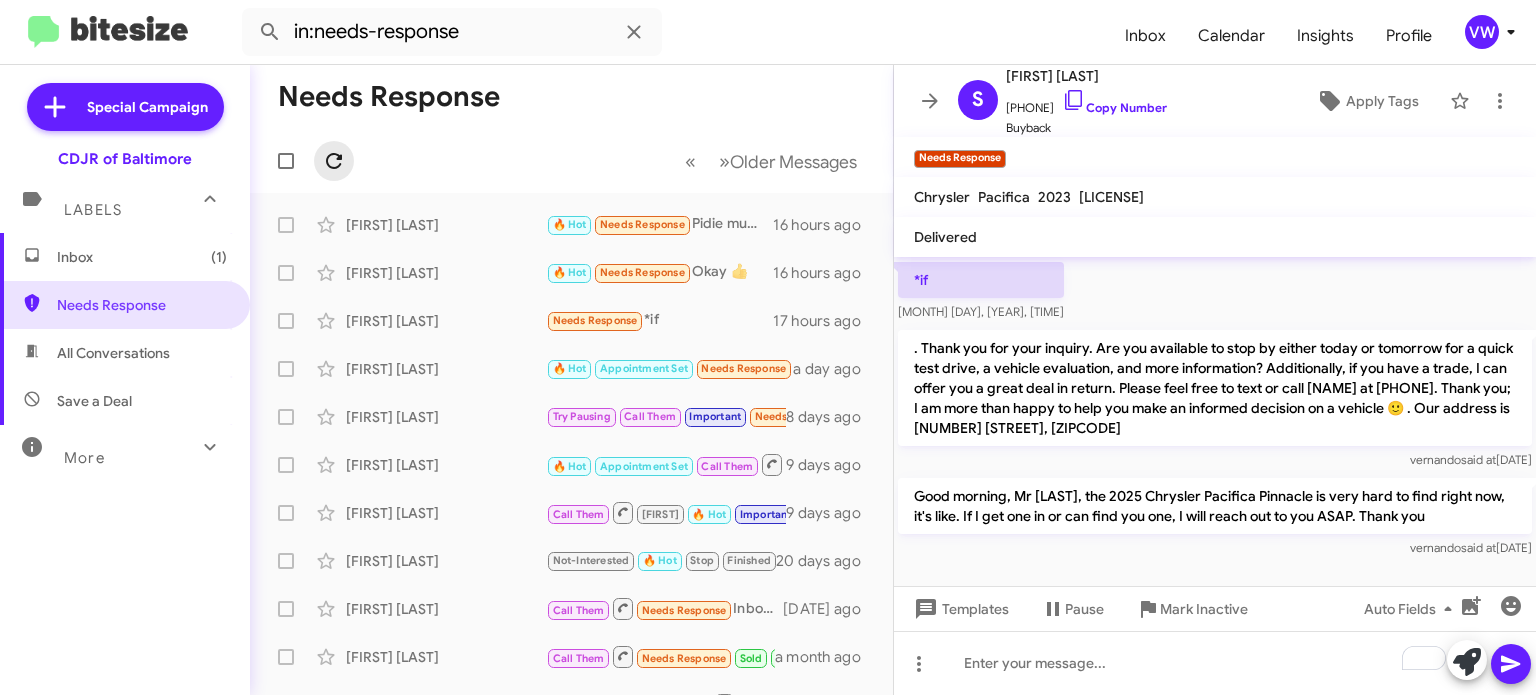 click 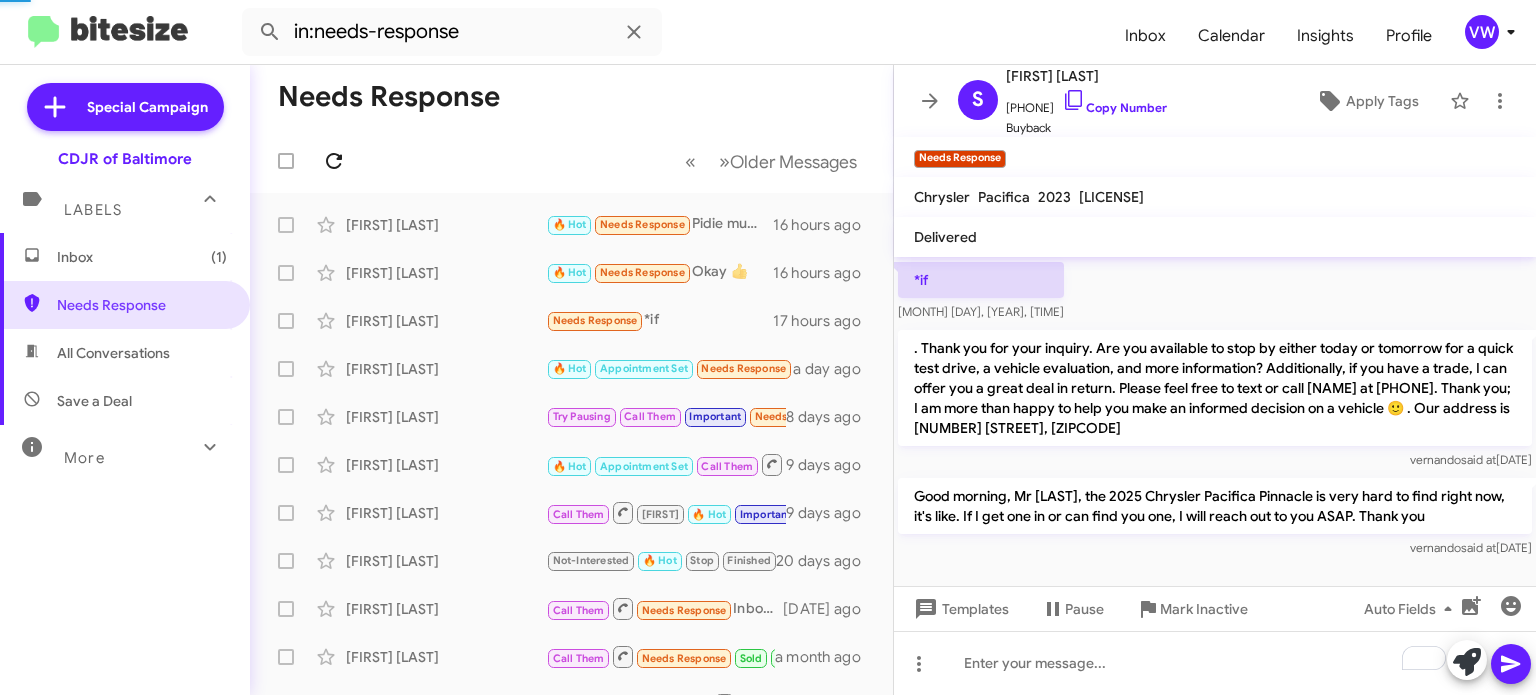 click 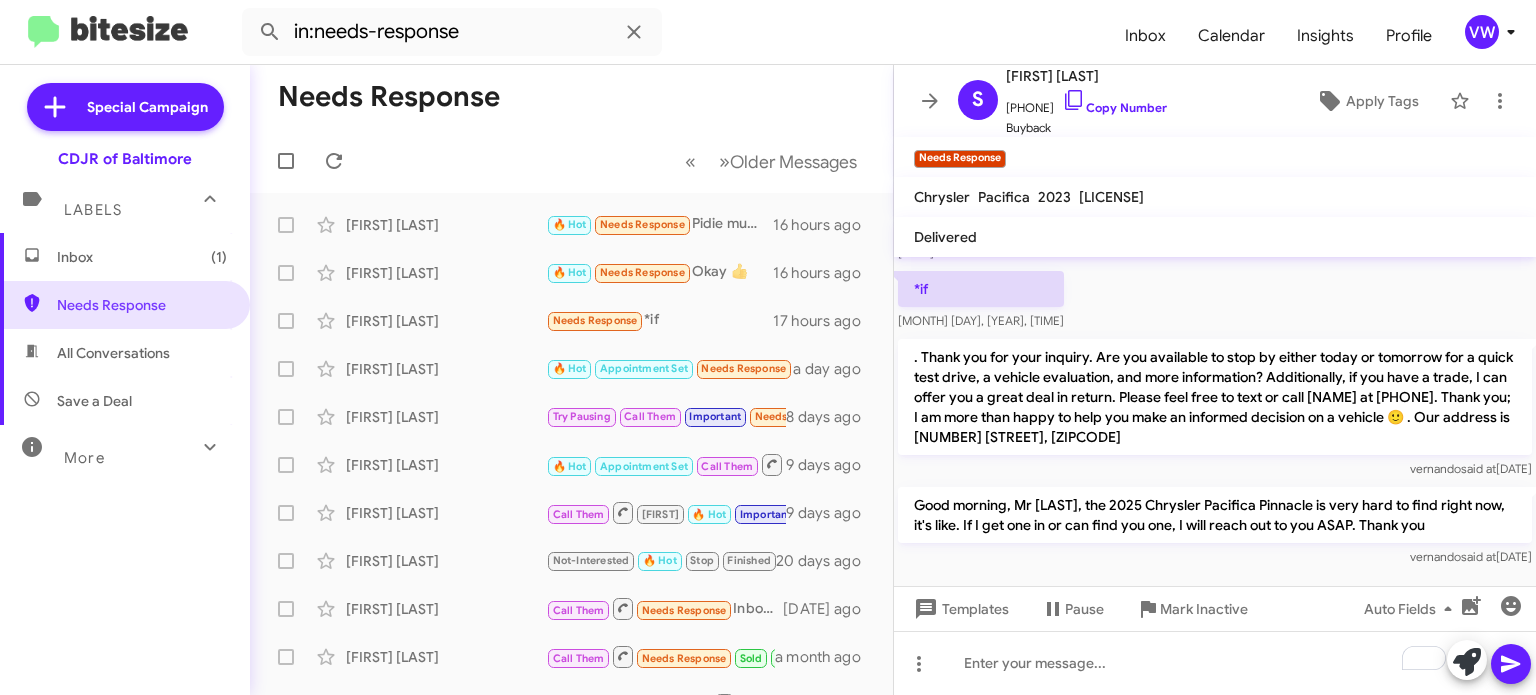 scroll, scrollTop: 215, scrollLeft: 0, axis: vertical 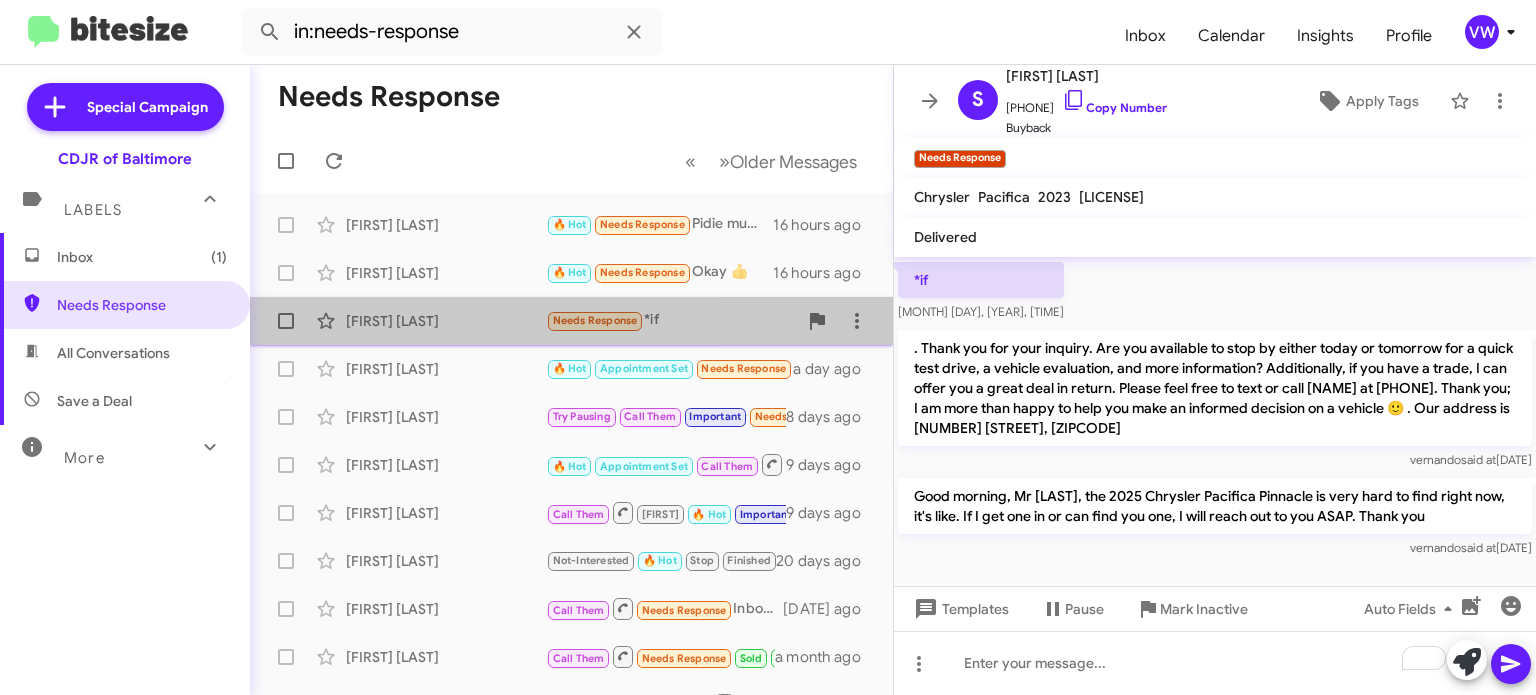 click on "[FIRST] [LAST]" 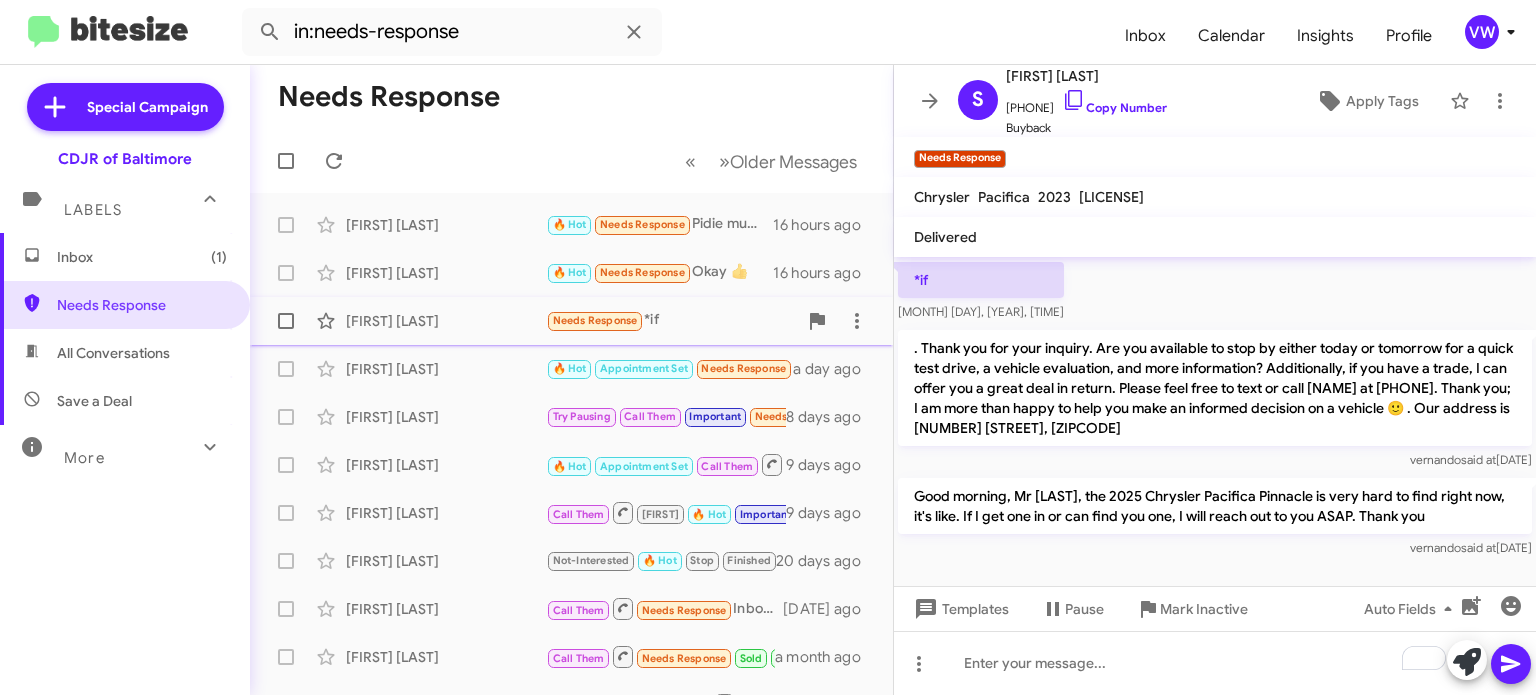 click on "Needs Response" 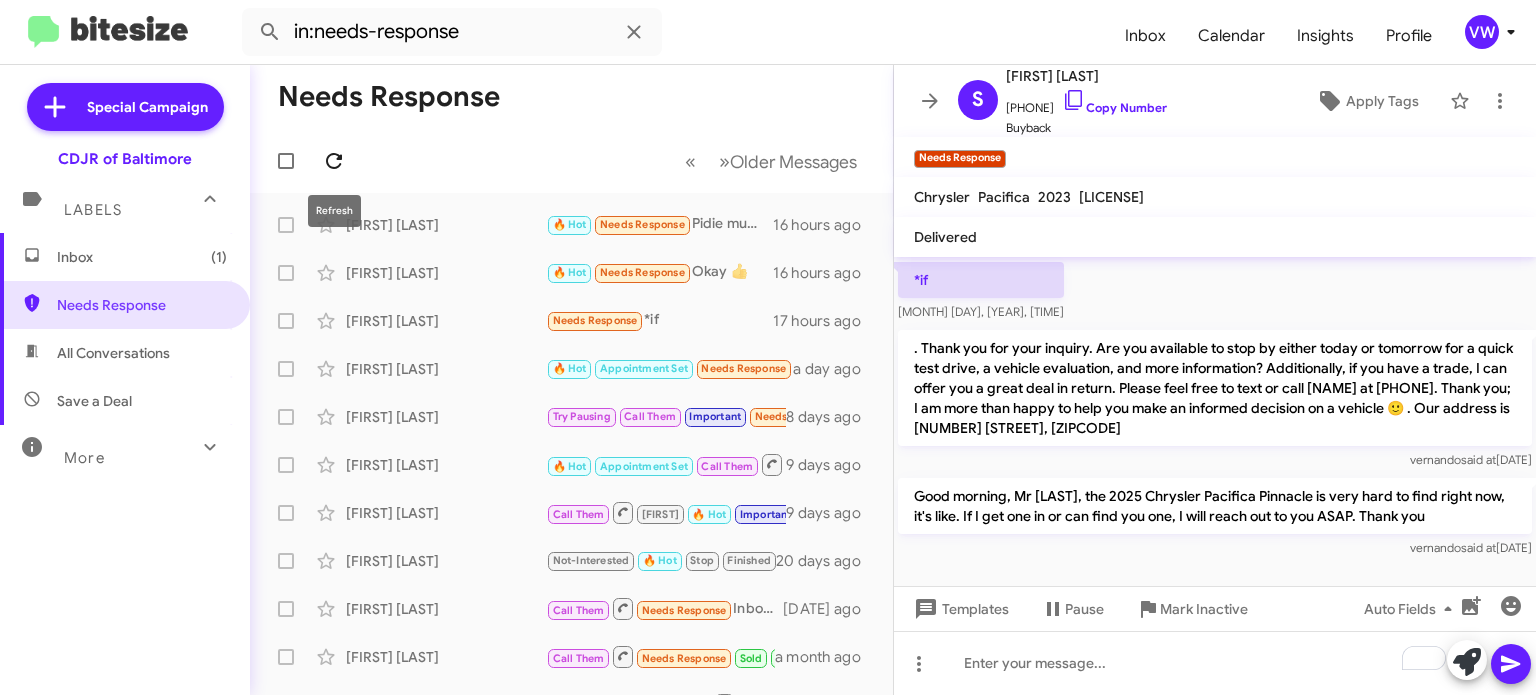 click 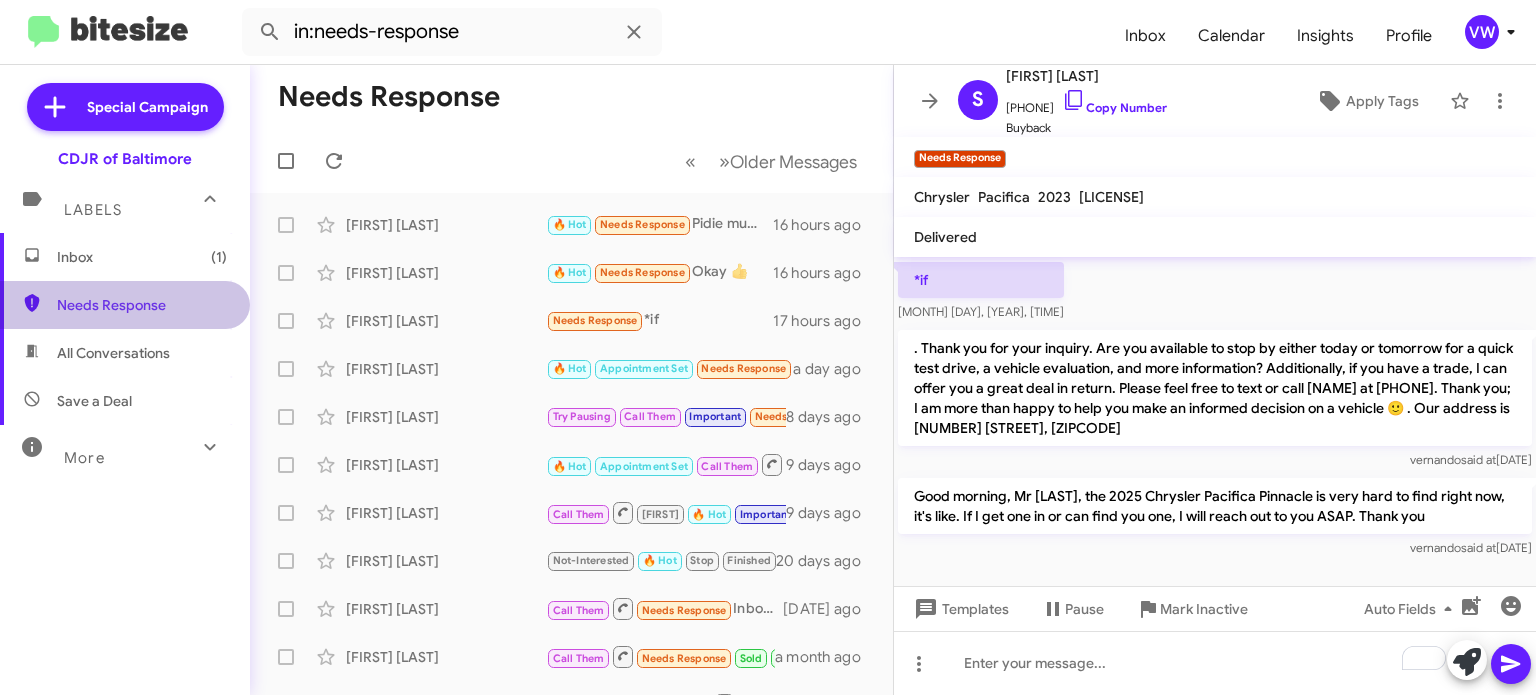 click on "Needs Response" at bounding box center (142, 305) 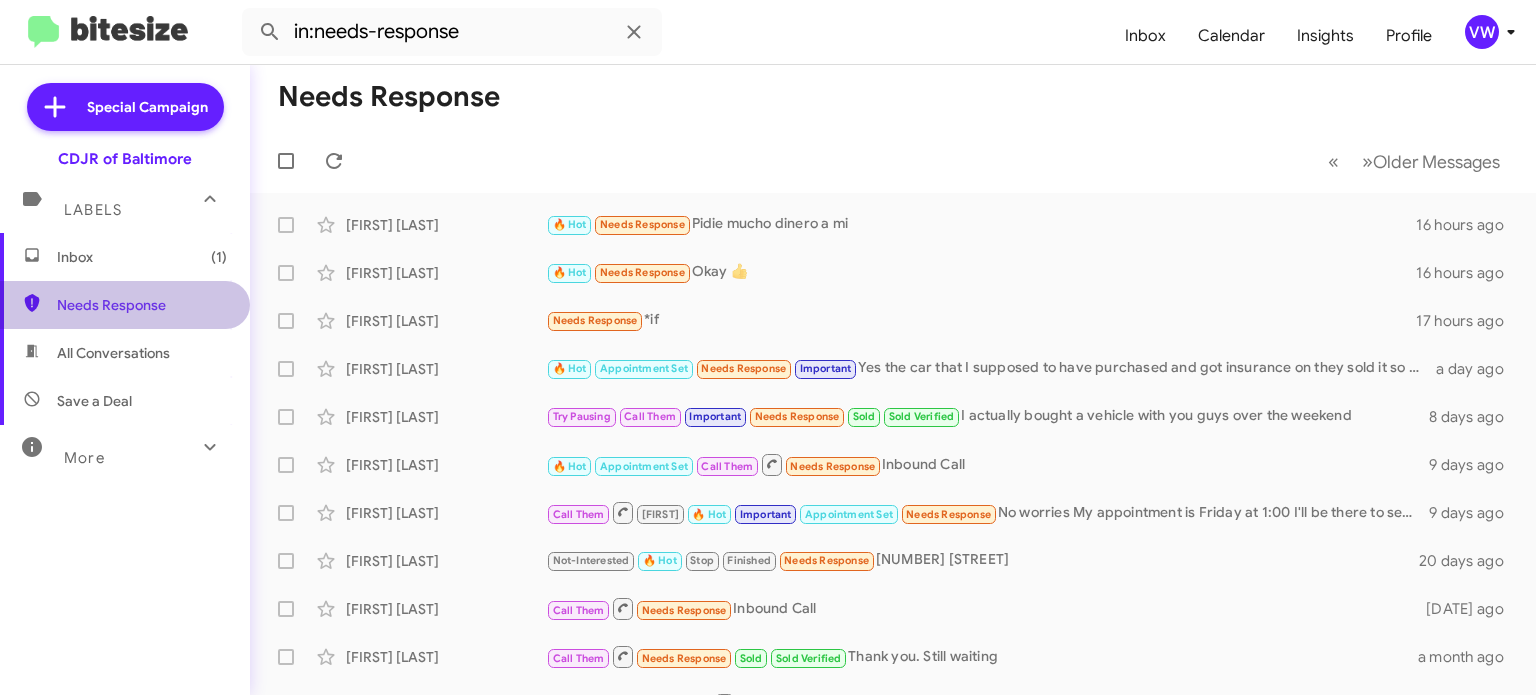click on "Needs Response" at bounding box center (142, 305) 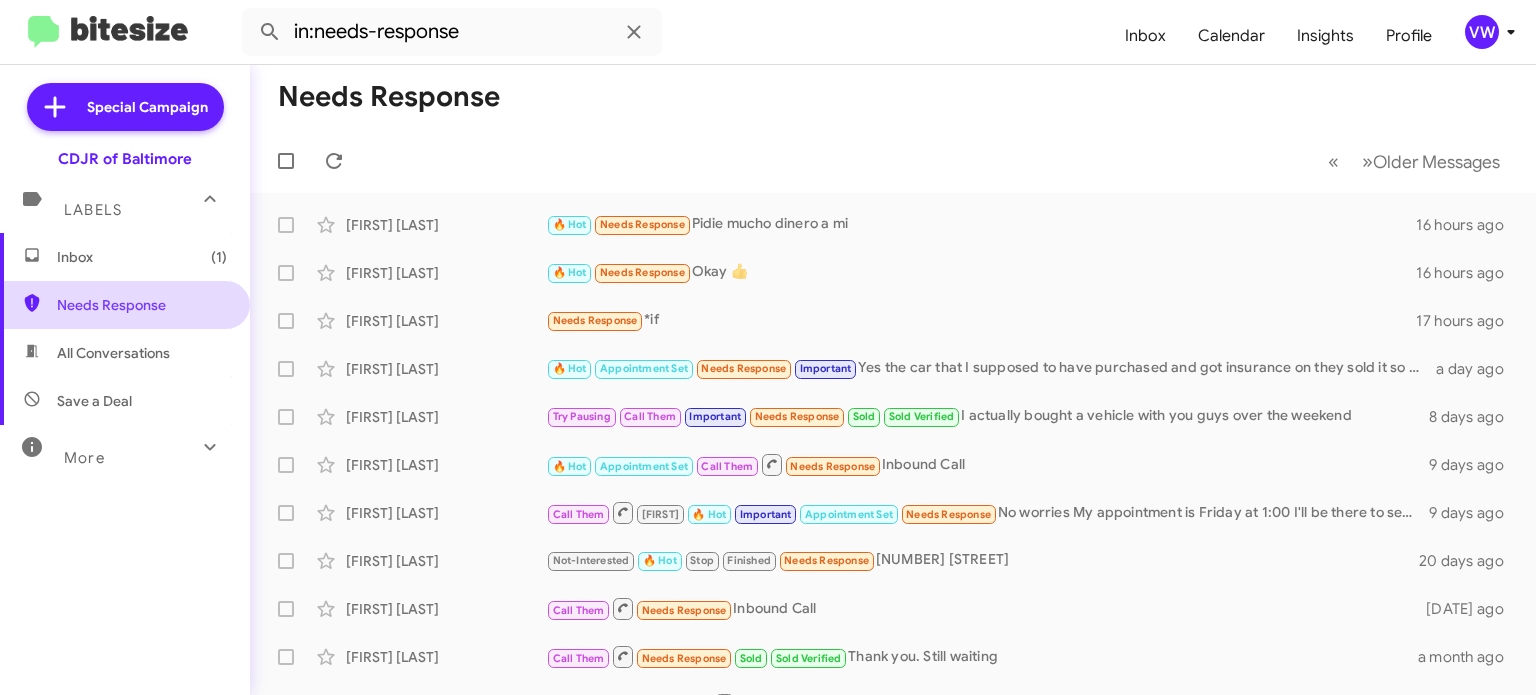 click on "Needs Response" at bounding box center (142, 305) 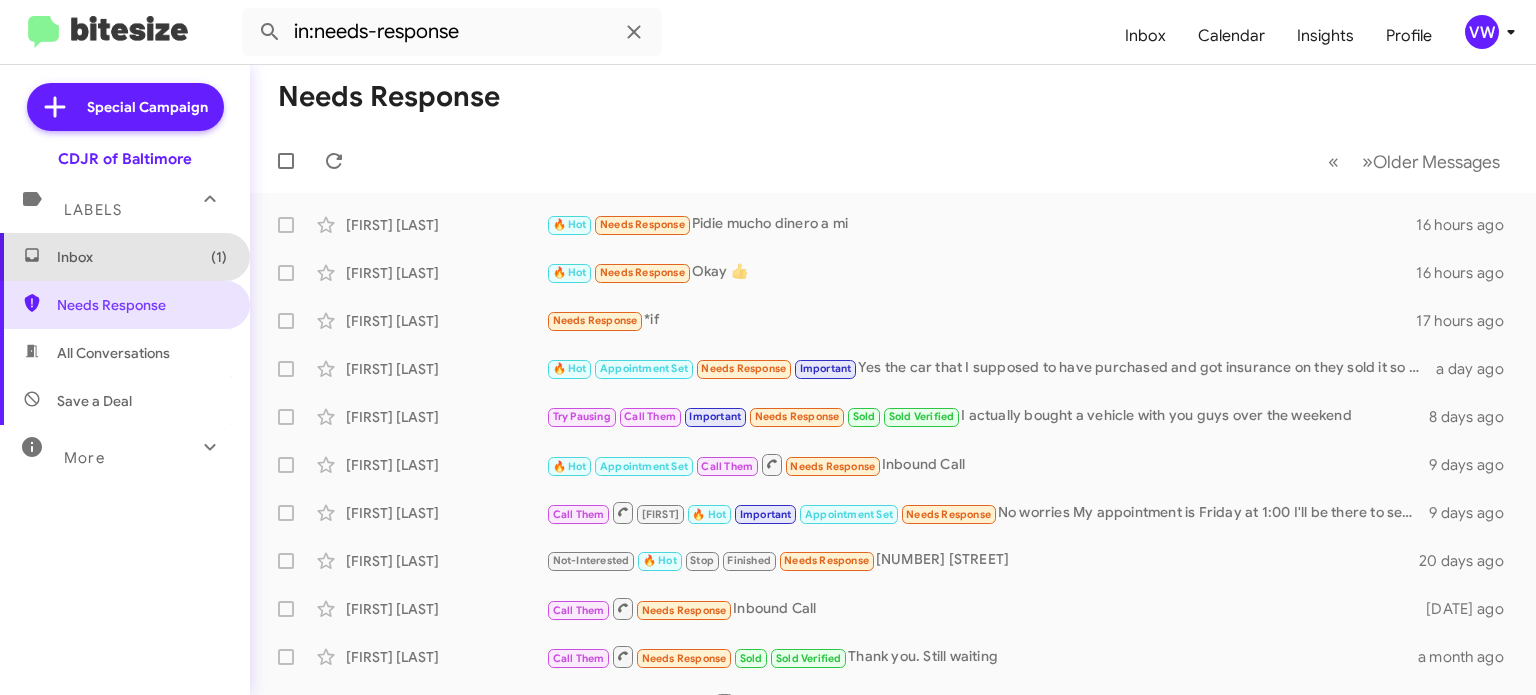 click on "Inbox  (1)" at bounding box center (142, 257) 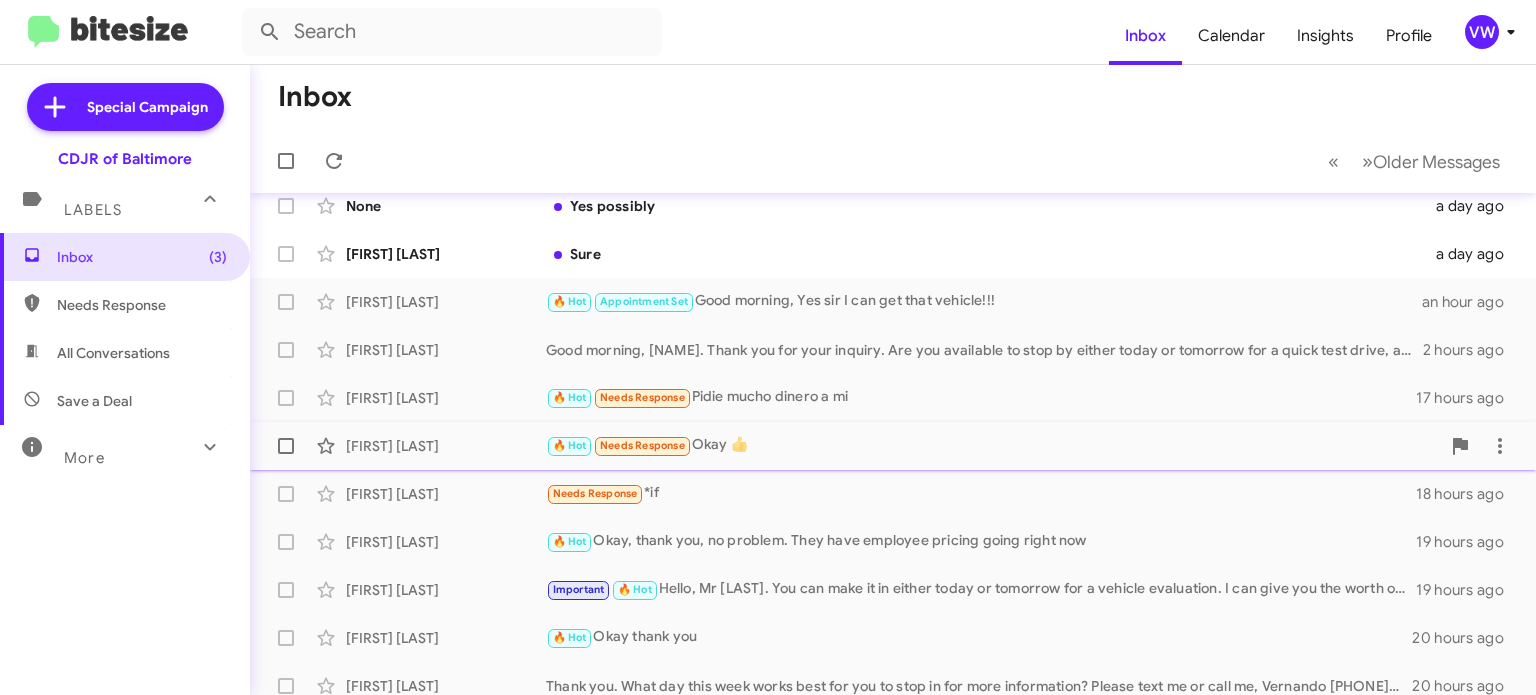 scroll, scrollTop: 52, scrollLeft: 0, axis: vertical 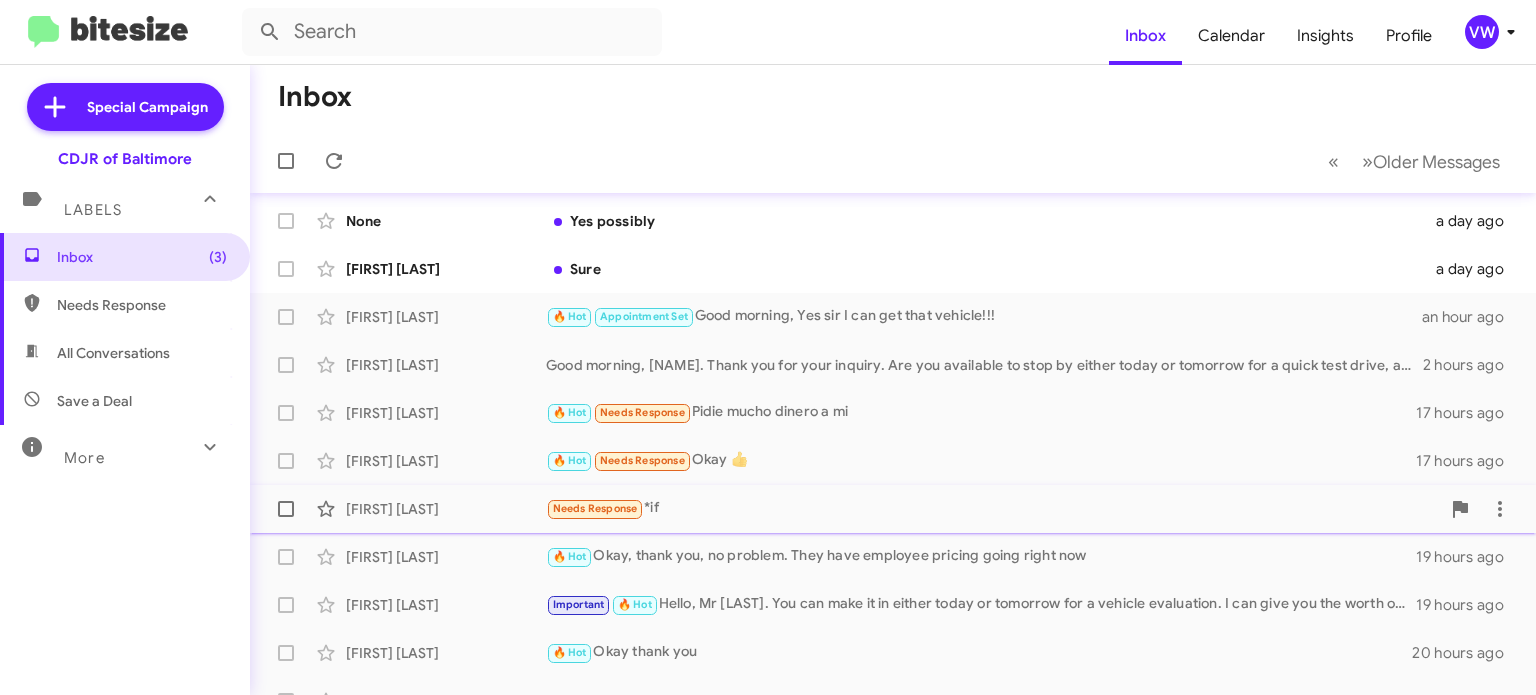 click on "Needs Response" 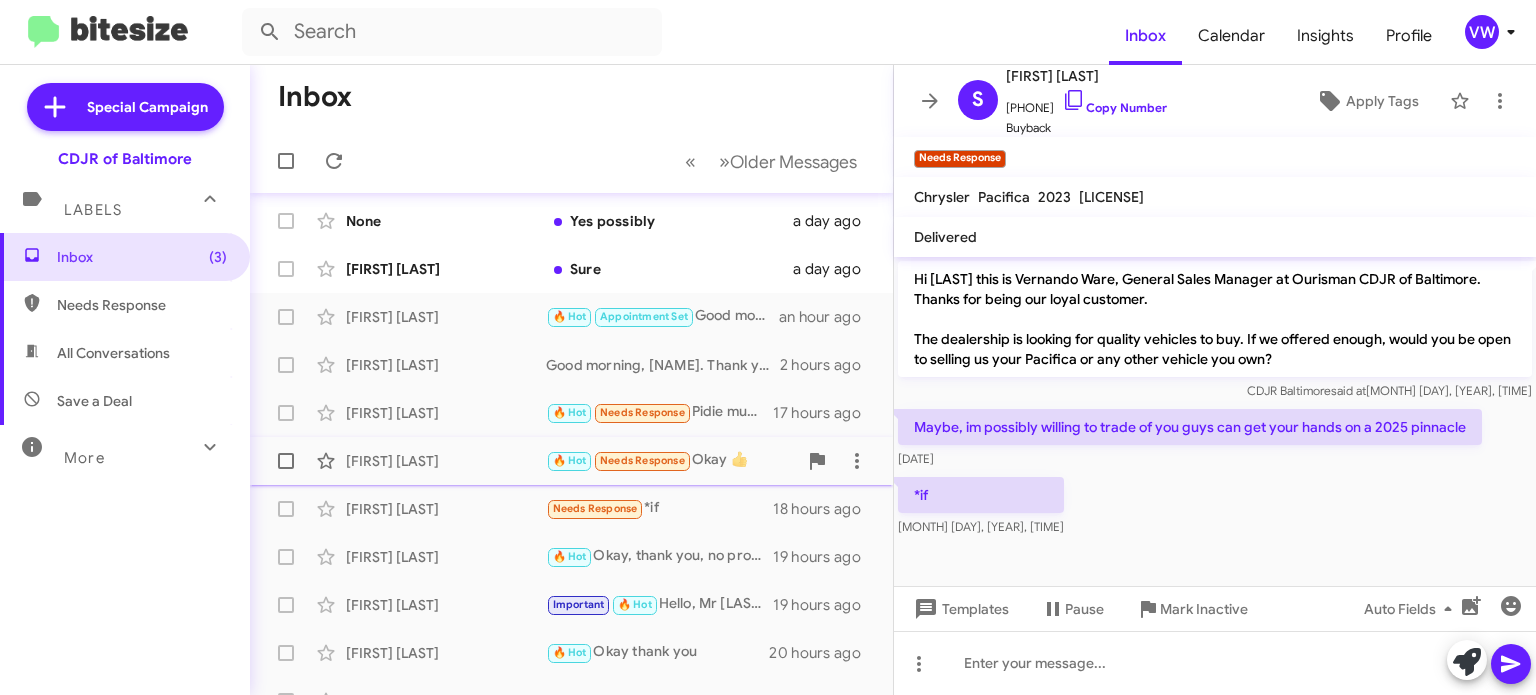 click on "Needs Response" 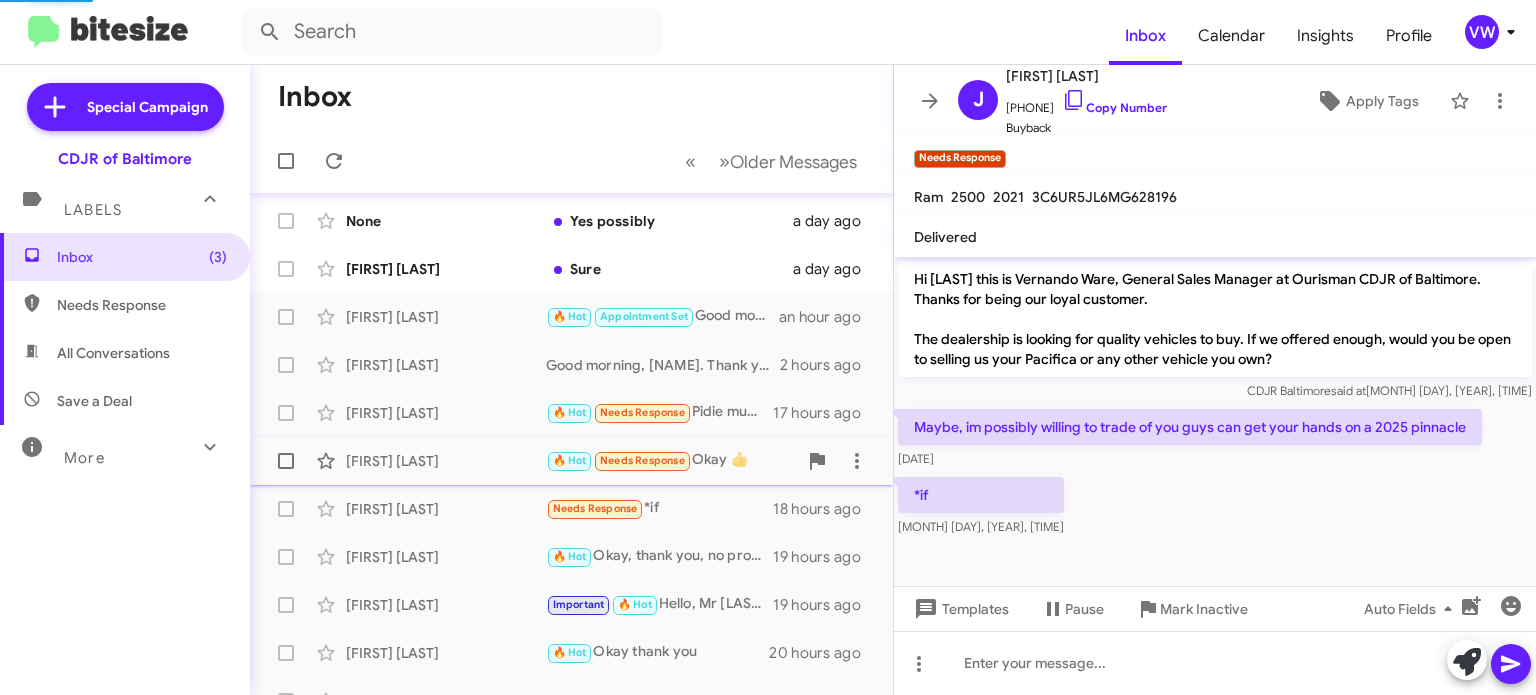 scroll, scrollTop: 487, scrollLeft: 0, axis: vertical 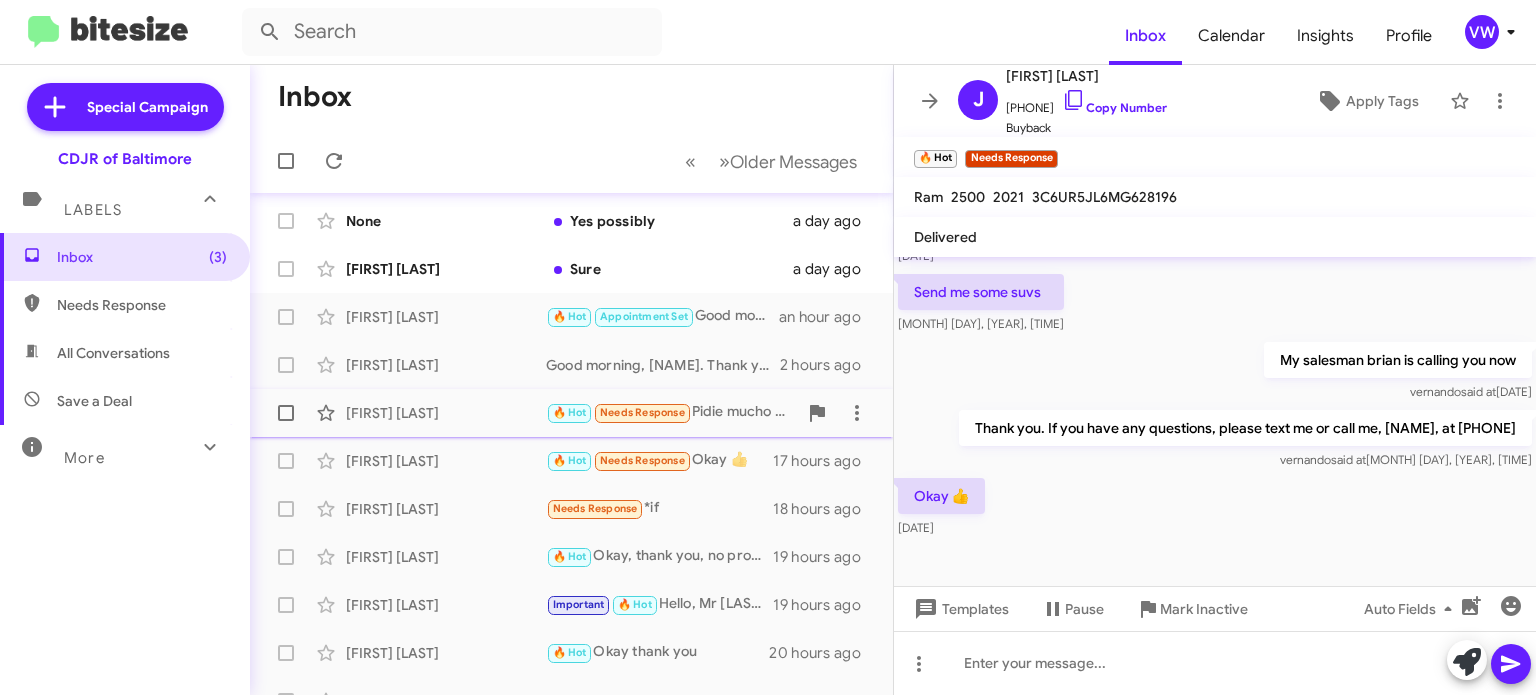 click on "Needs Response" 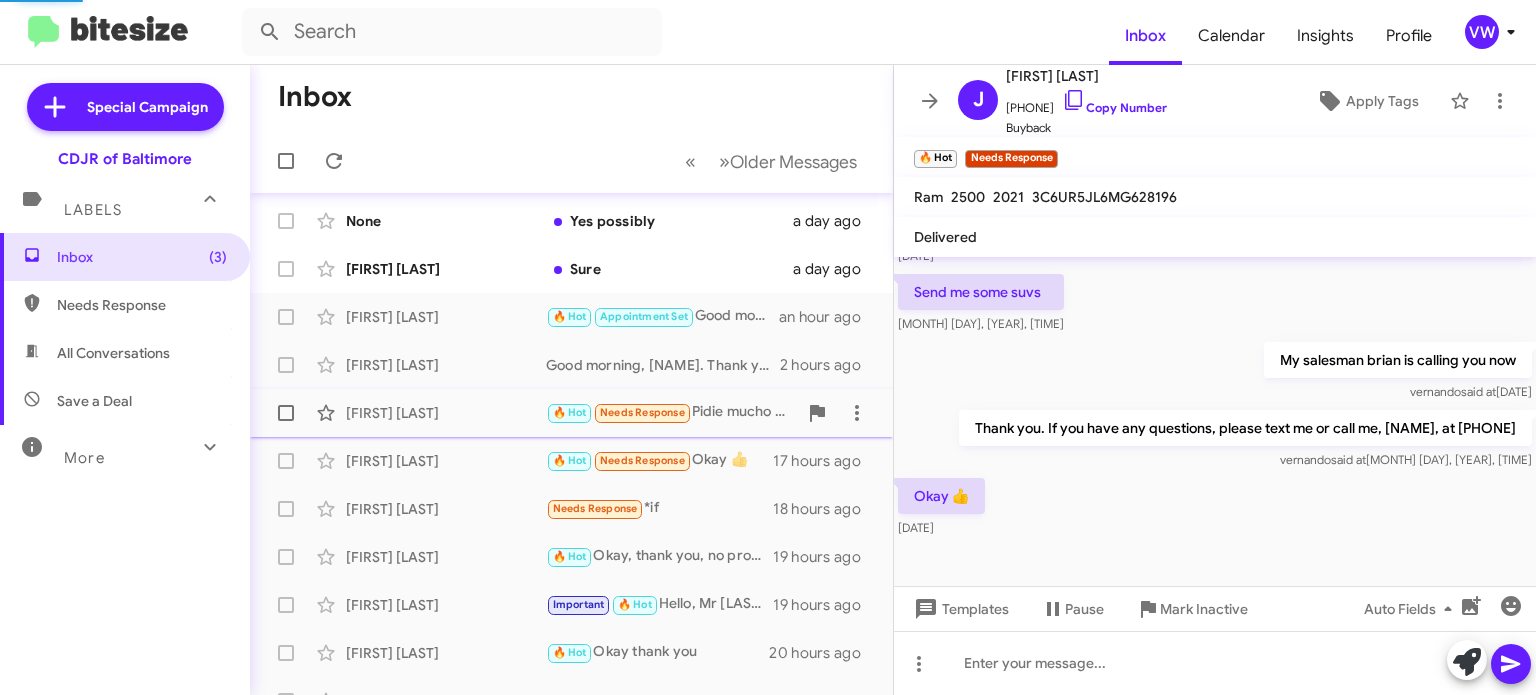 scroll, scrollTop: 752, scrollLeft: 0, axis: vertical 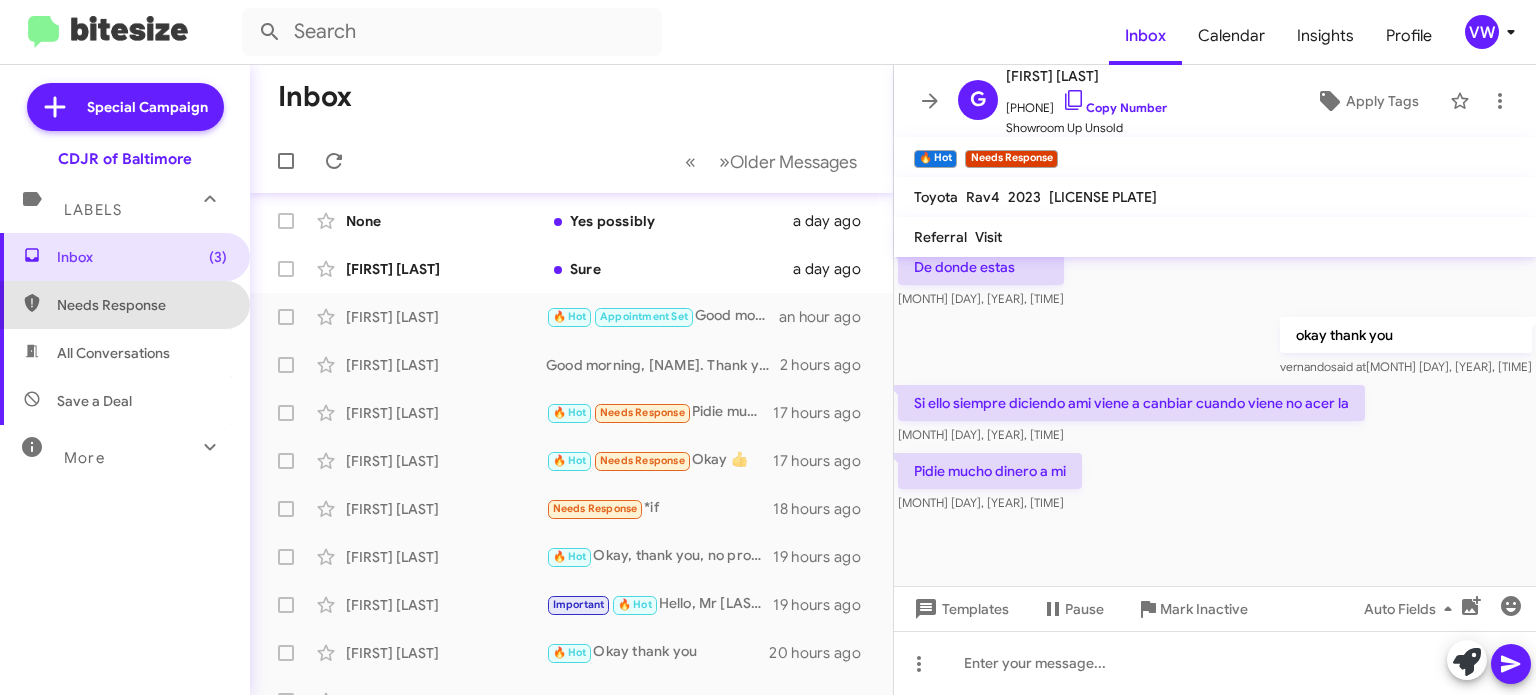 click on "Needs Response" at bounding box center [142, 305] 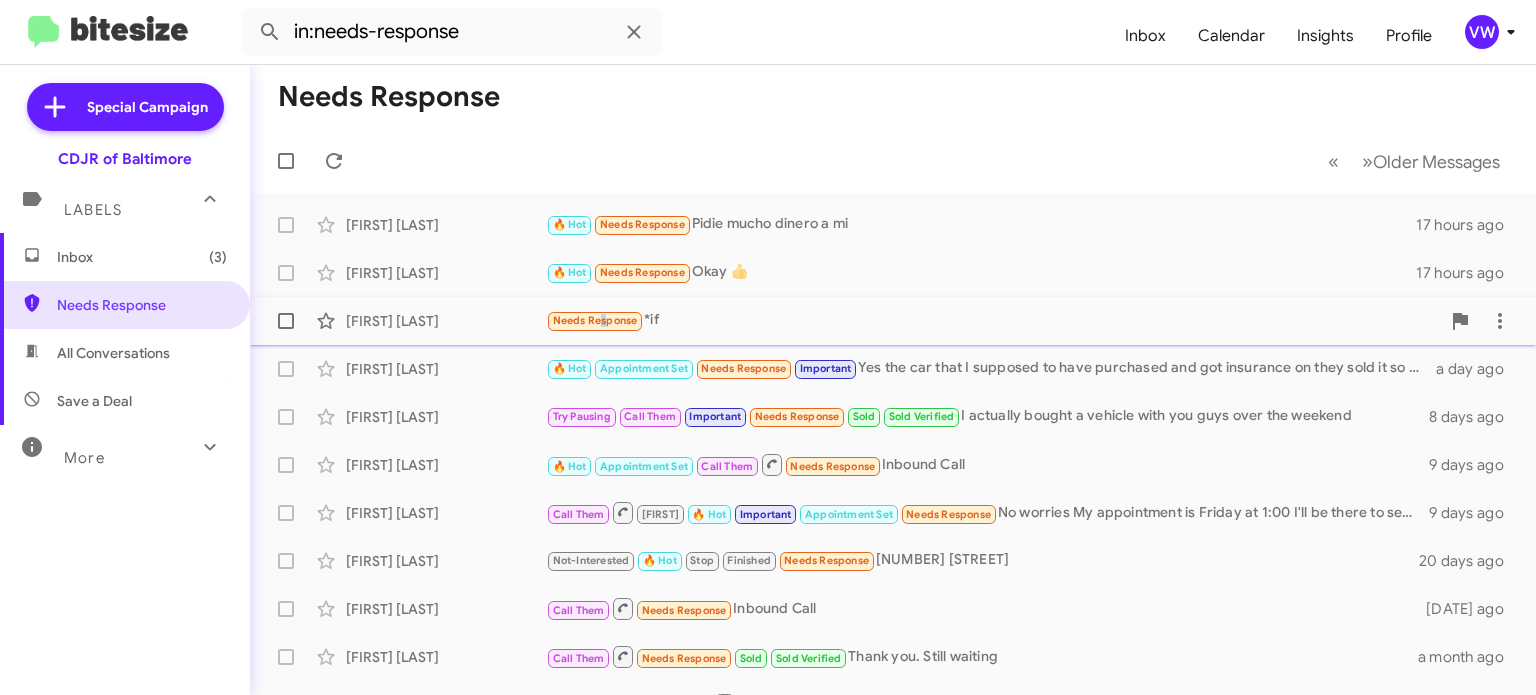 click on "Needs Response" 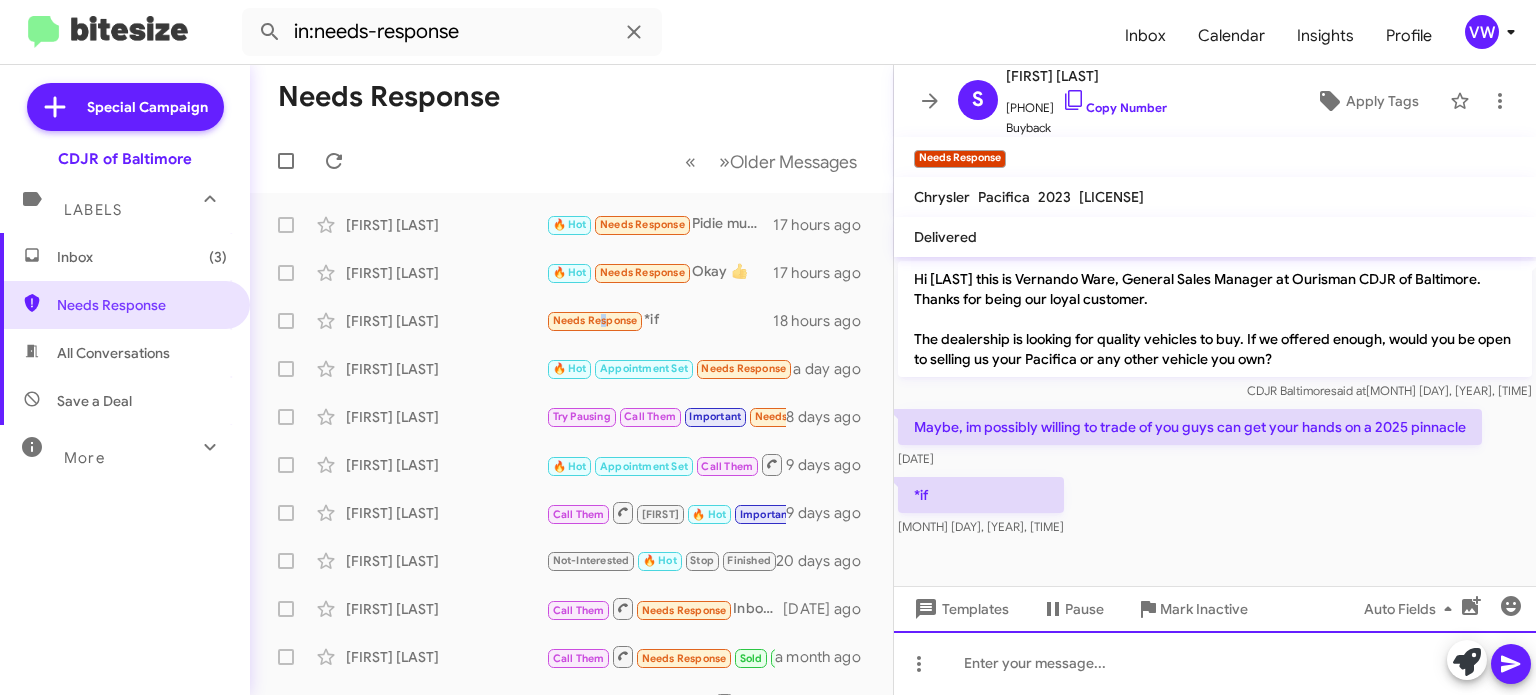 click 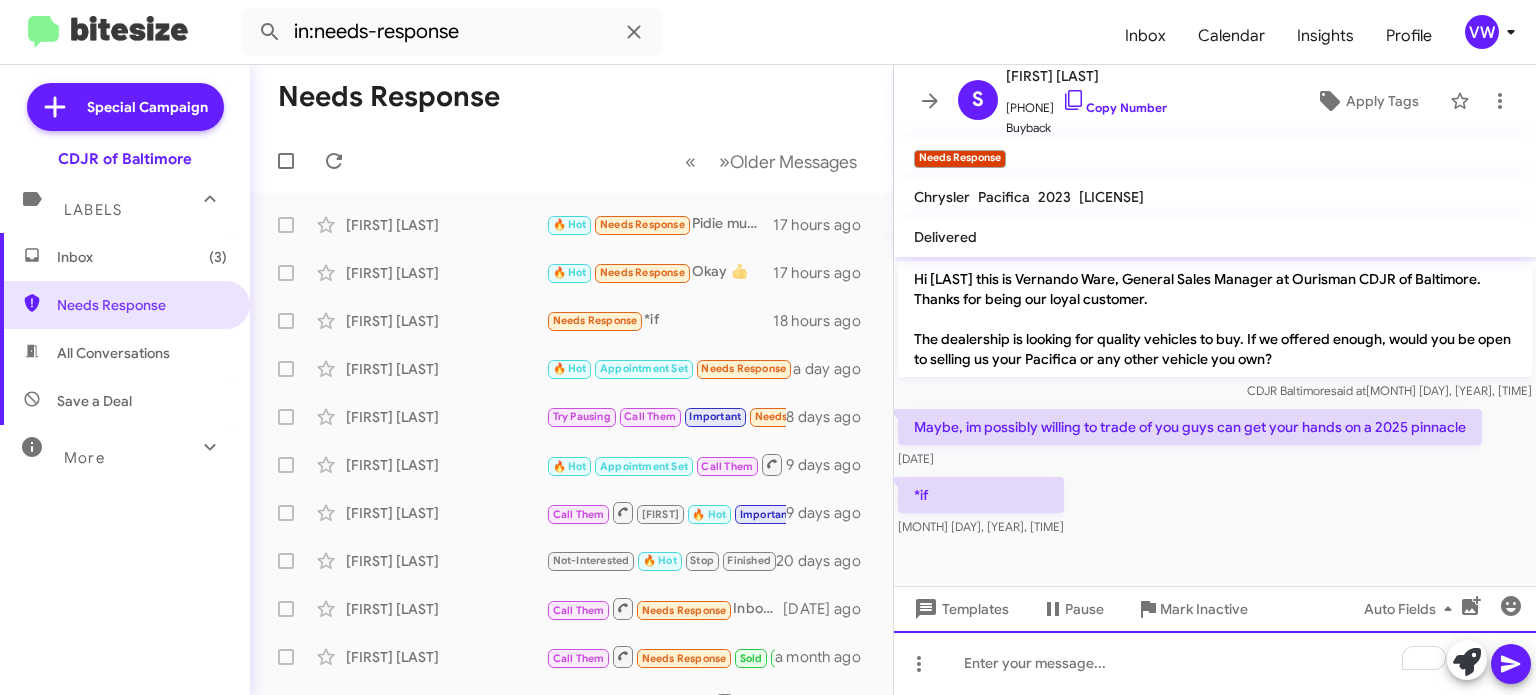 type 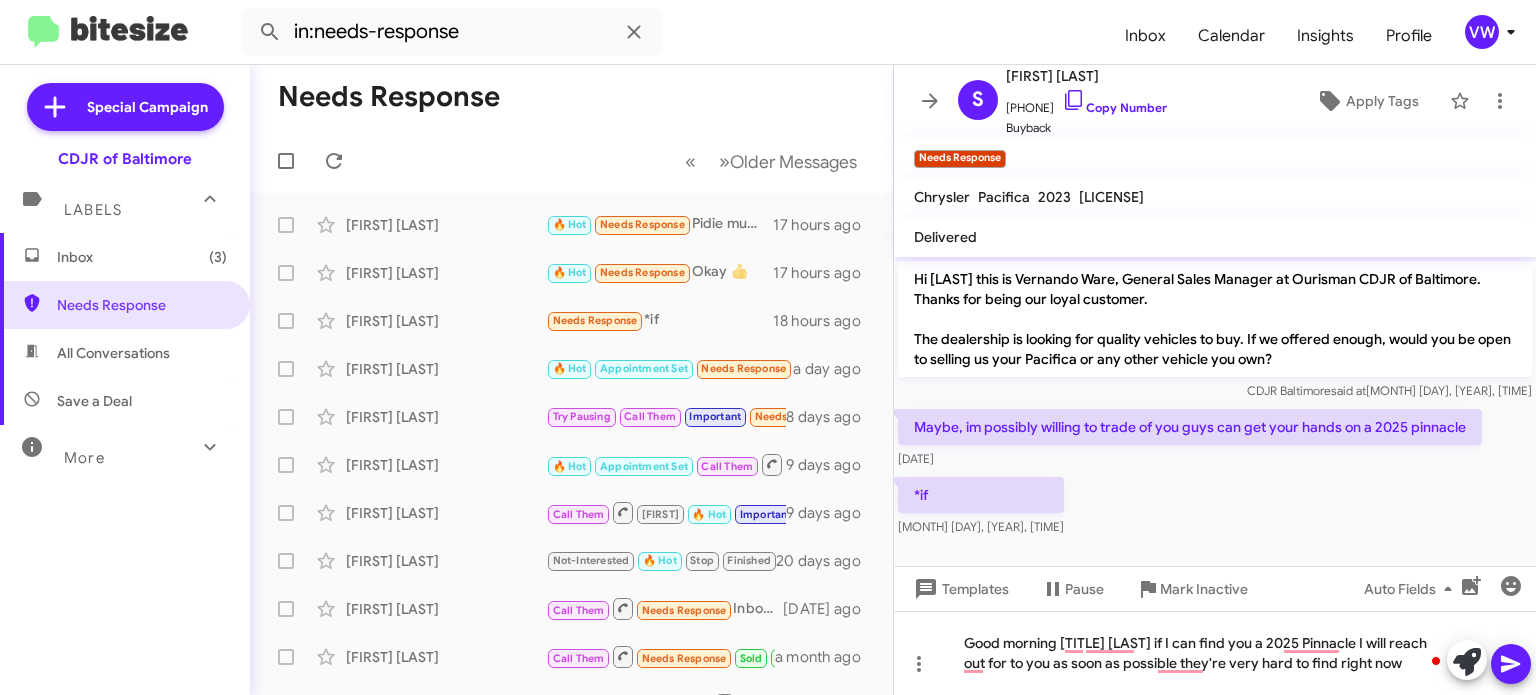 click on "*if    [DATE]" 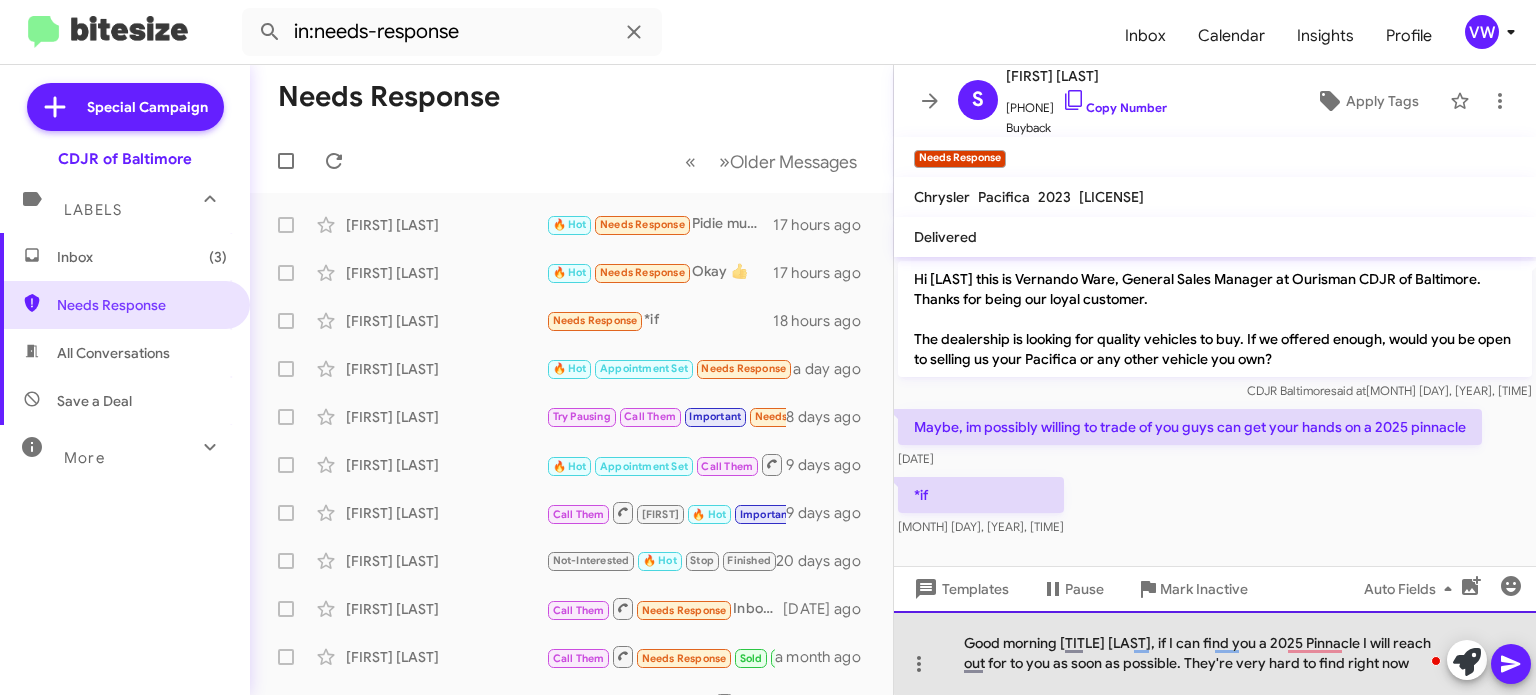 click on "Good morning [TITLE] [LAST], if I can find you a 2025 Pinnacle I will reach out for to you as soon as possible. They're very hard to find right now" 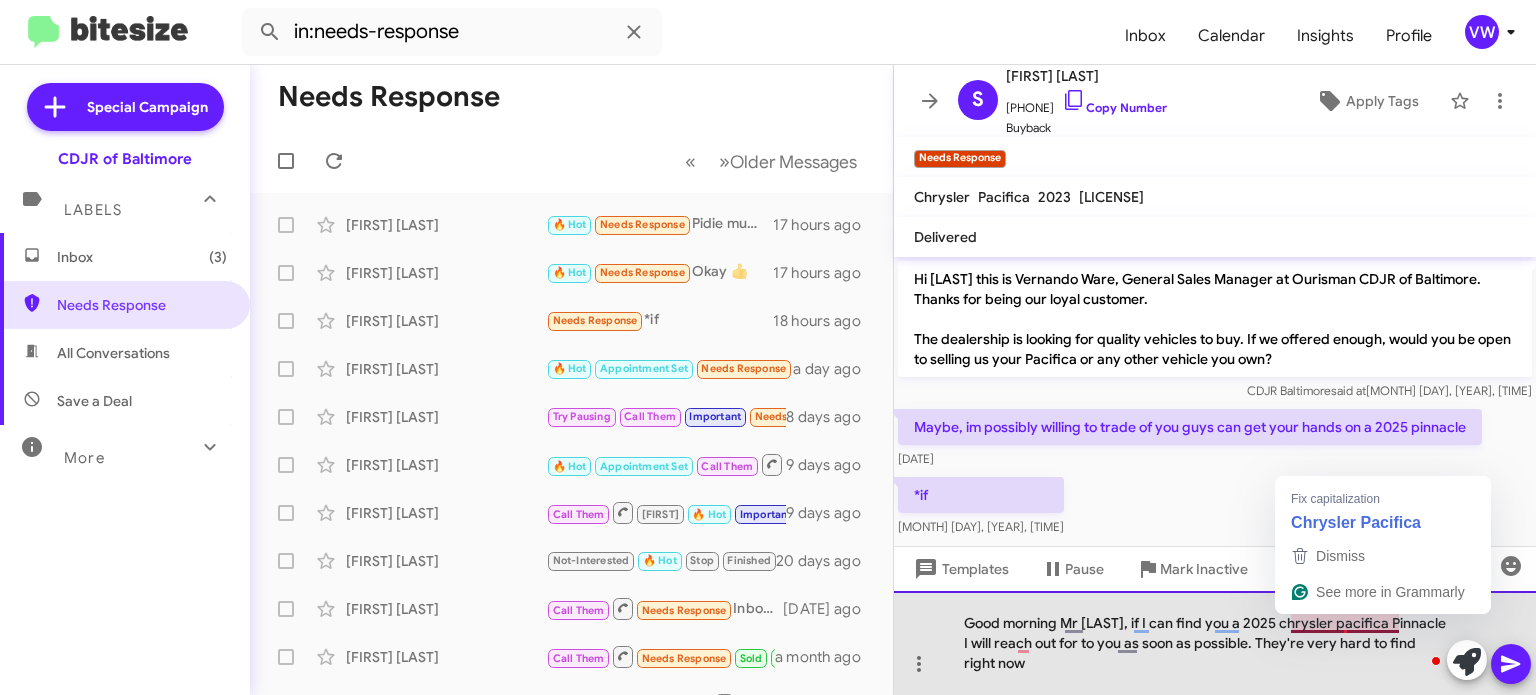 click on "Good morning Mr [LAST], if I can find you a 2025 chrysler pacifica Pinnacle I will reach out for to you as soon as possible. They're very hard to find right now" 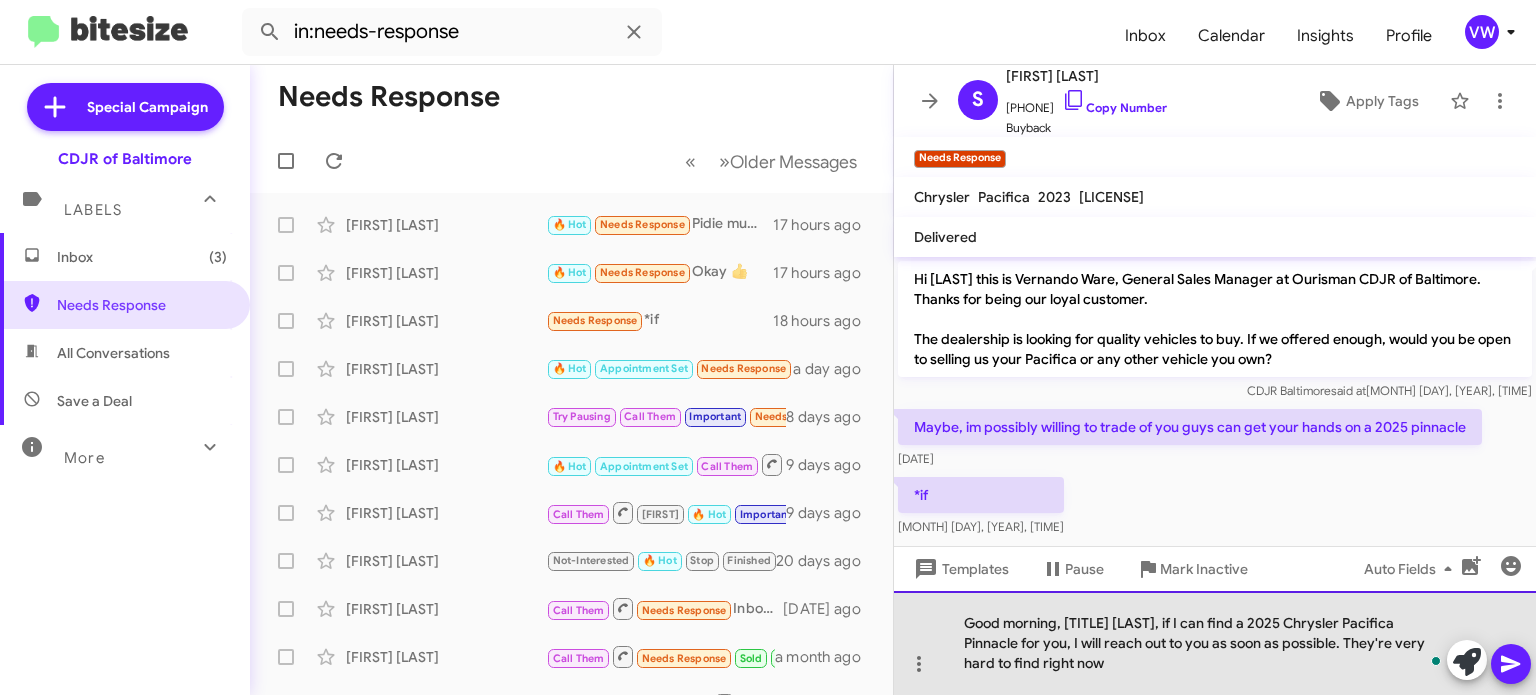 click on "Good morning, [TITLE] [LAST], if I can find a 2025 Chrysler Pacifica Pinnacle for you, I will reach out to you as soon as possible. They're very hard to find right now" 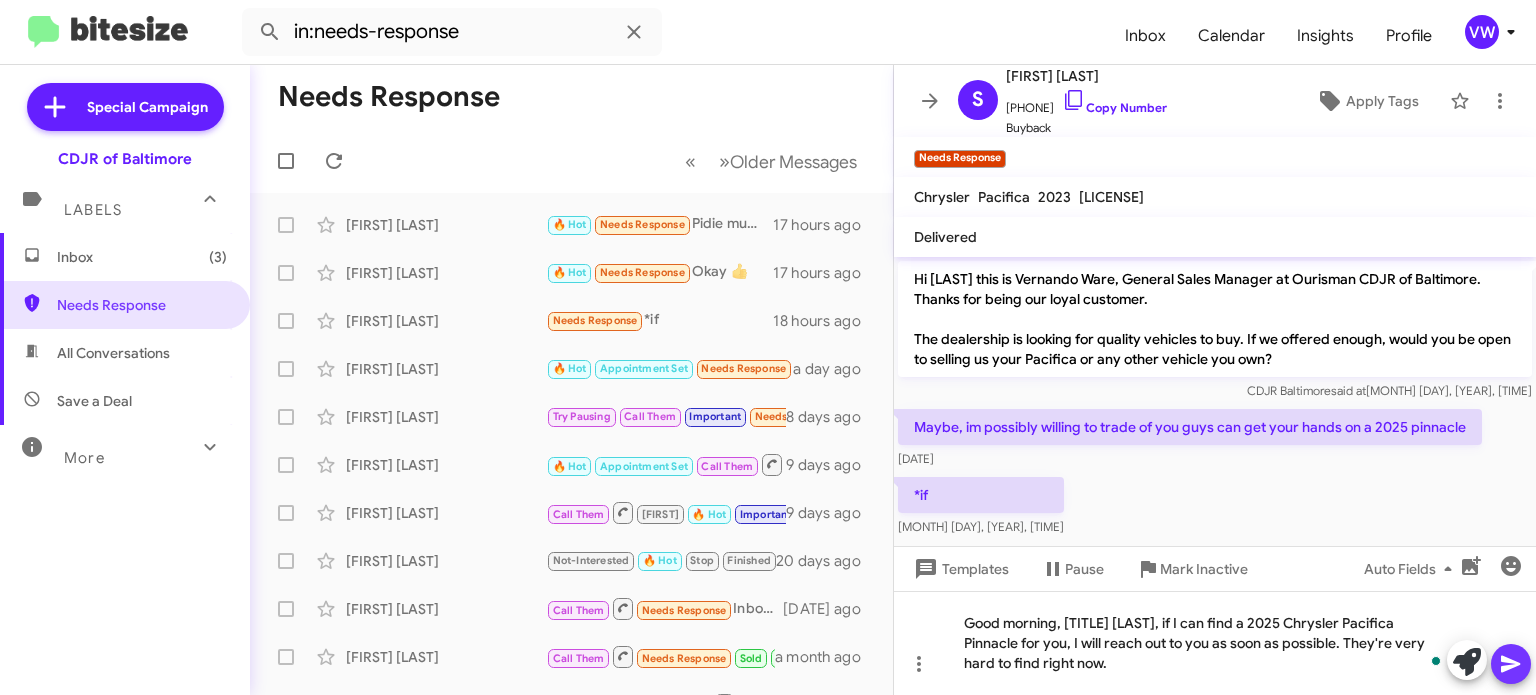 click 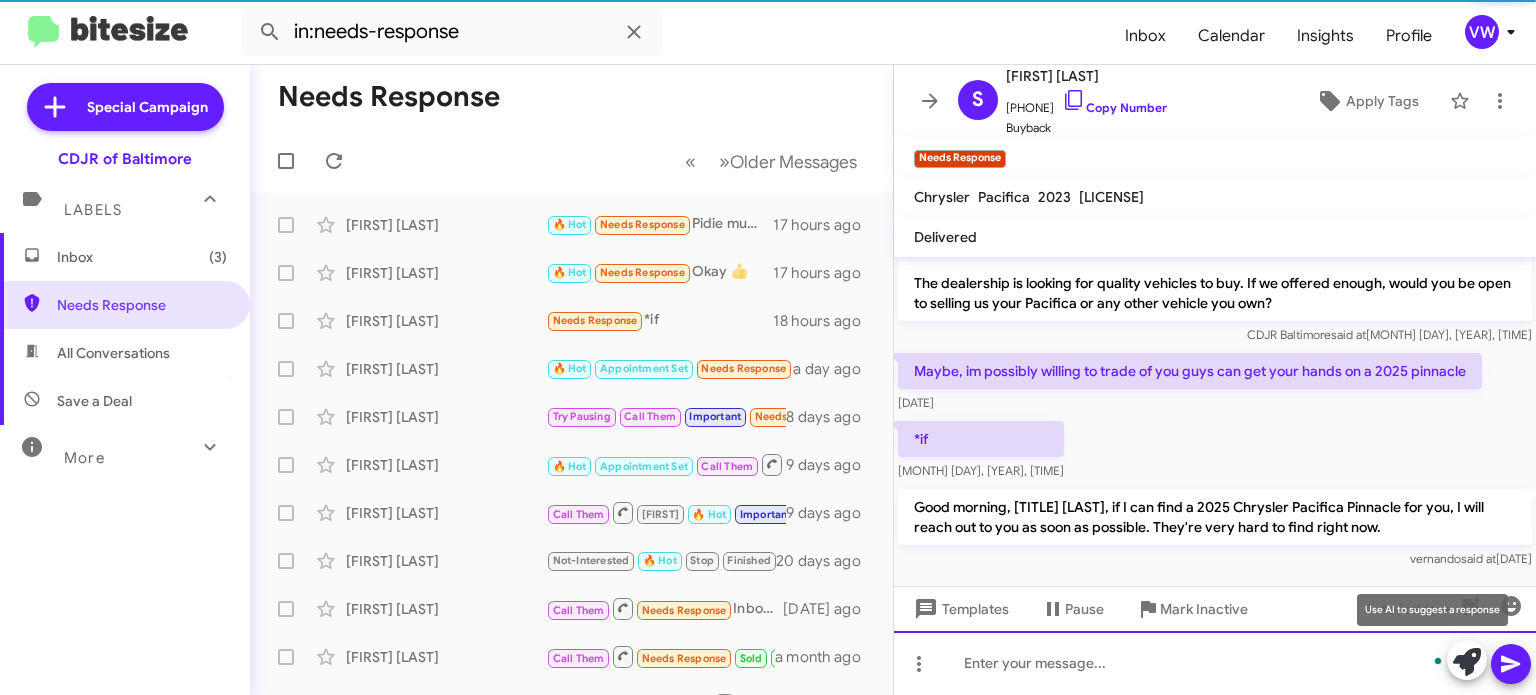 scroll, scrollTop: 62, scrollLeft: 0, axis: vertical 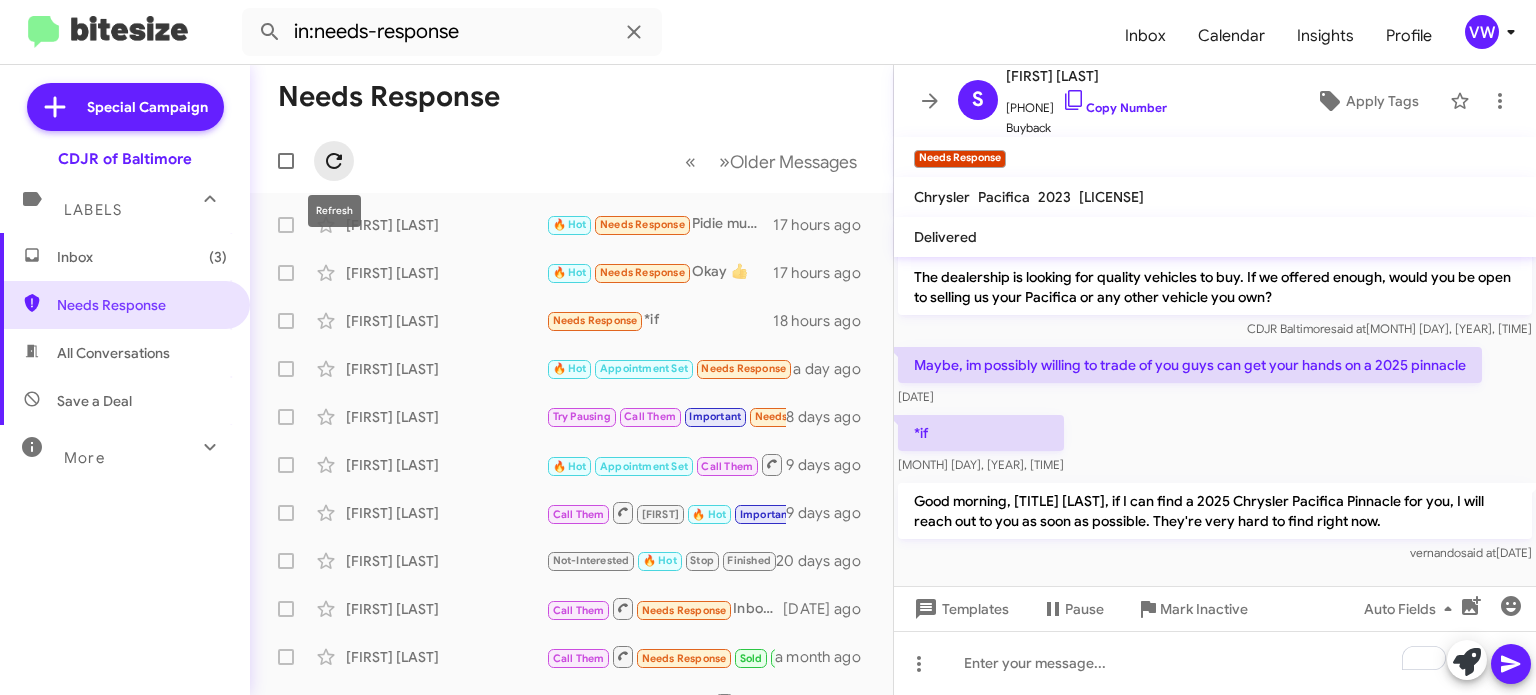 click 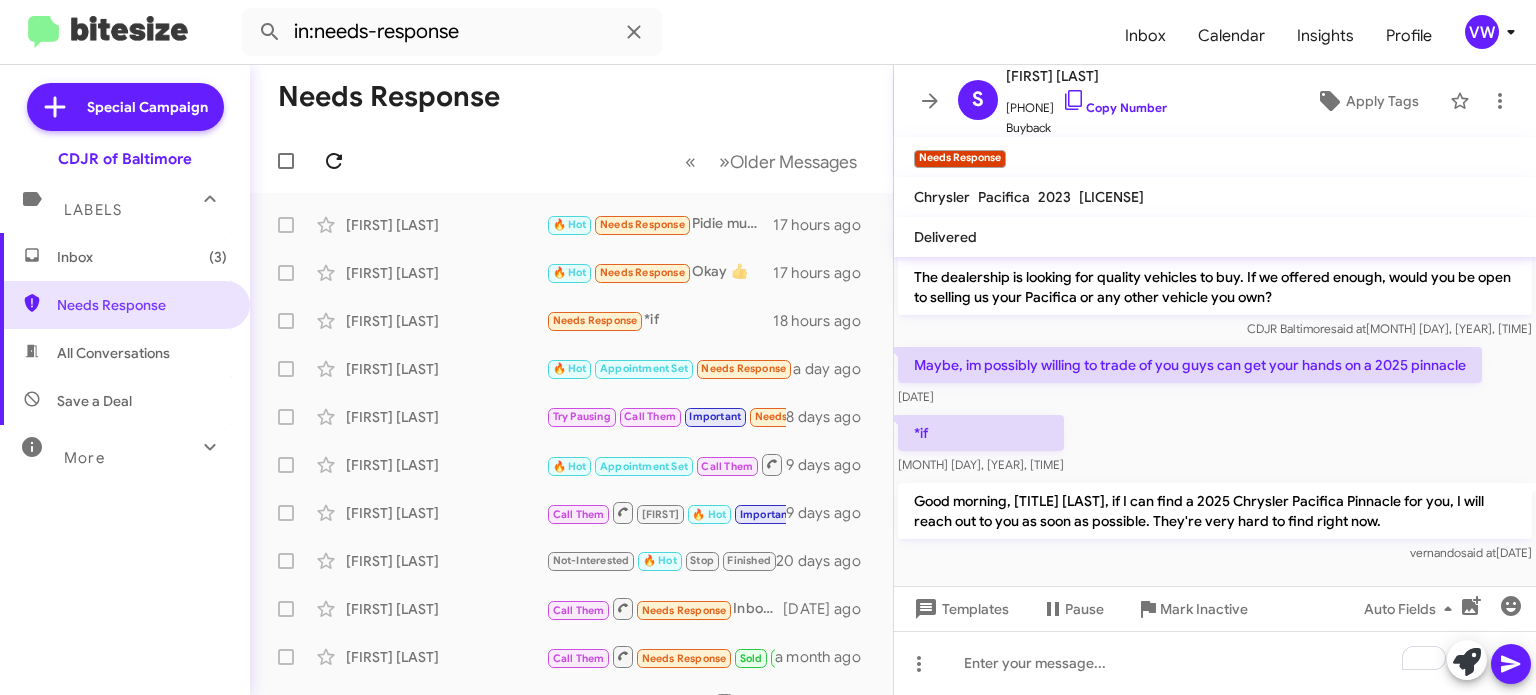 click 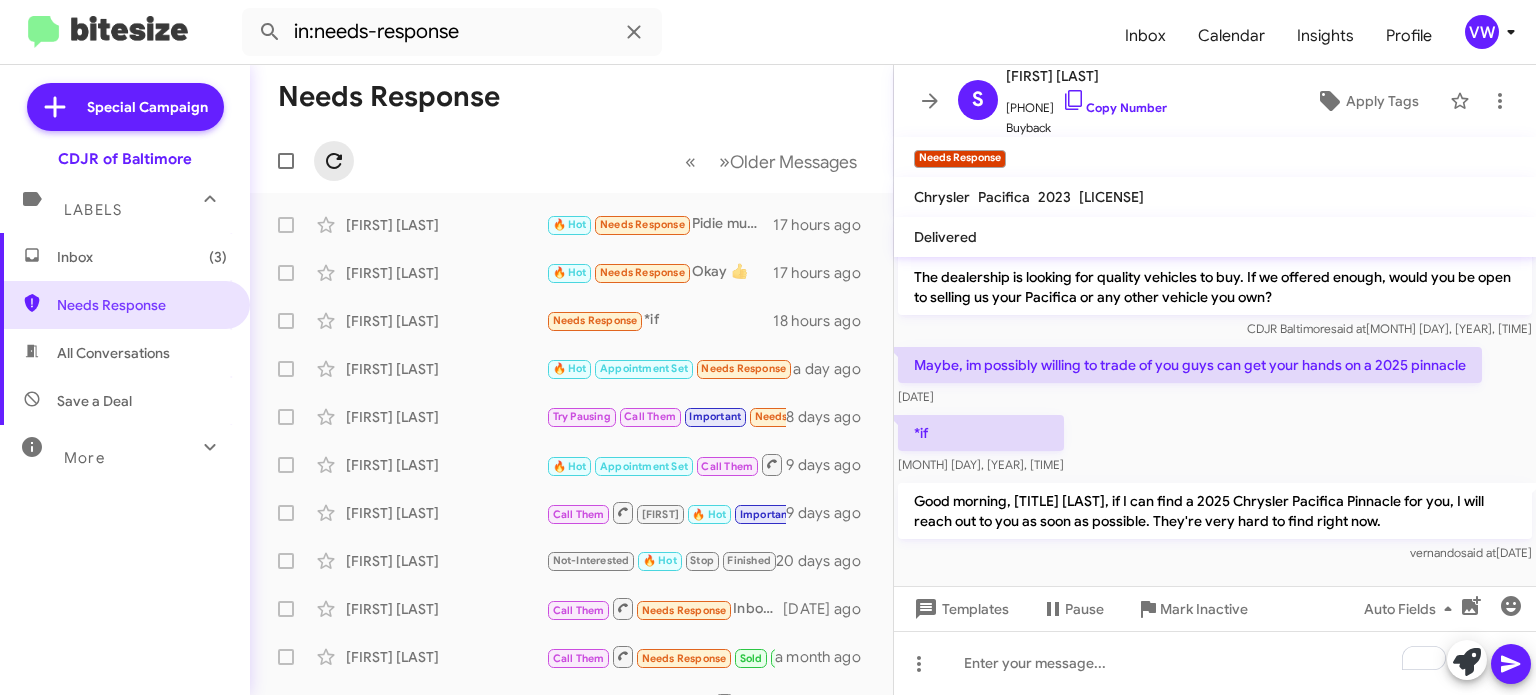 click 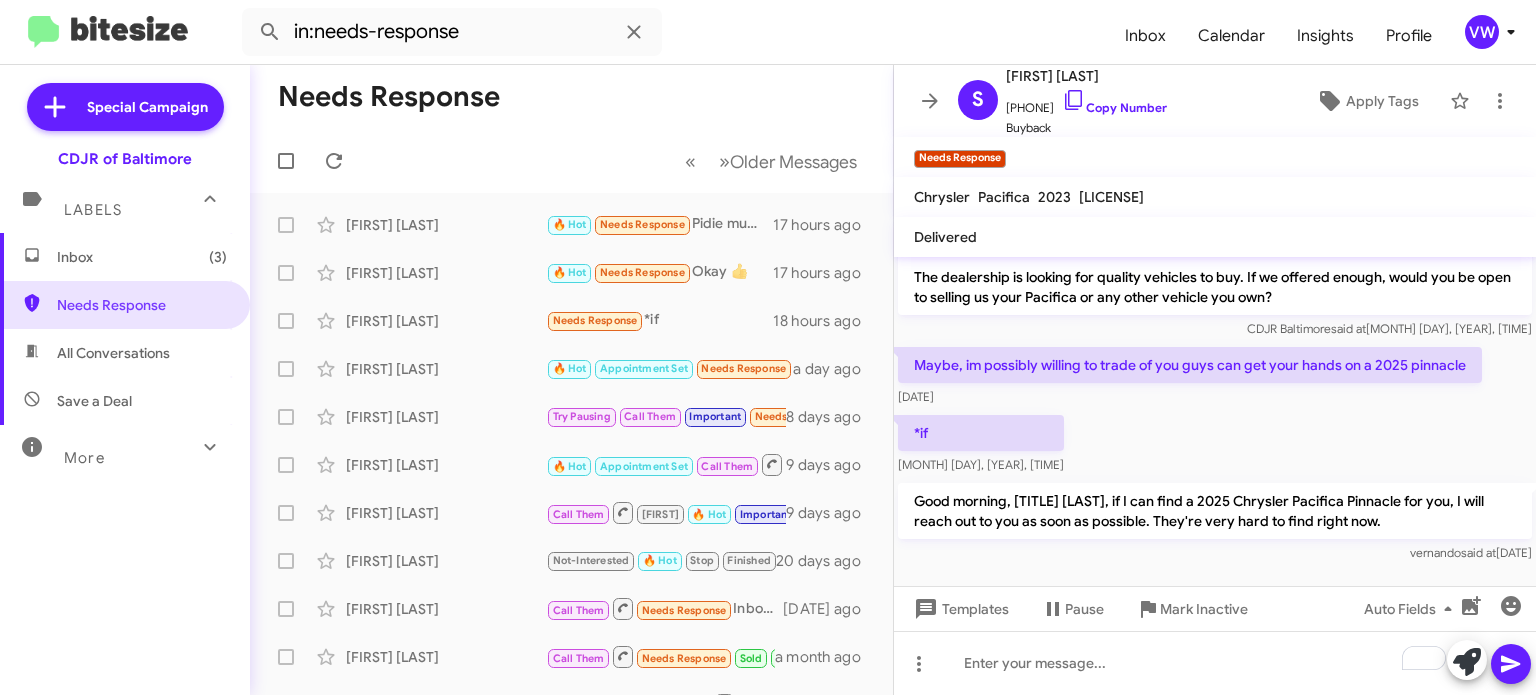 scroll, scrollTop: 1, scrollLeft: 0, axis: vertical 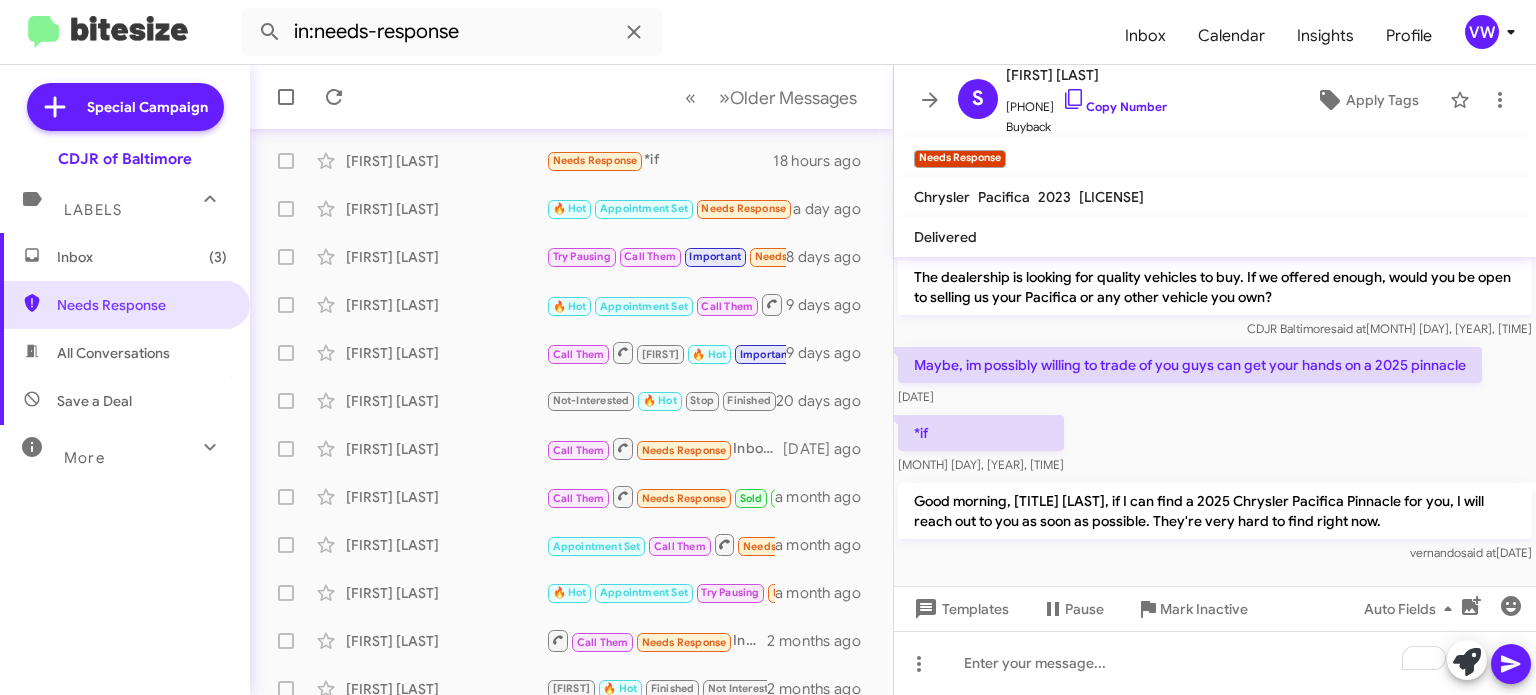 drag, startPoint x: 737, startPoint y: 606, endPoint x: 726, endPoint y: 622, distance: 19.416489 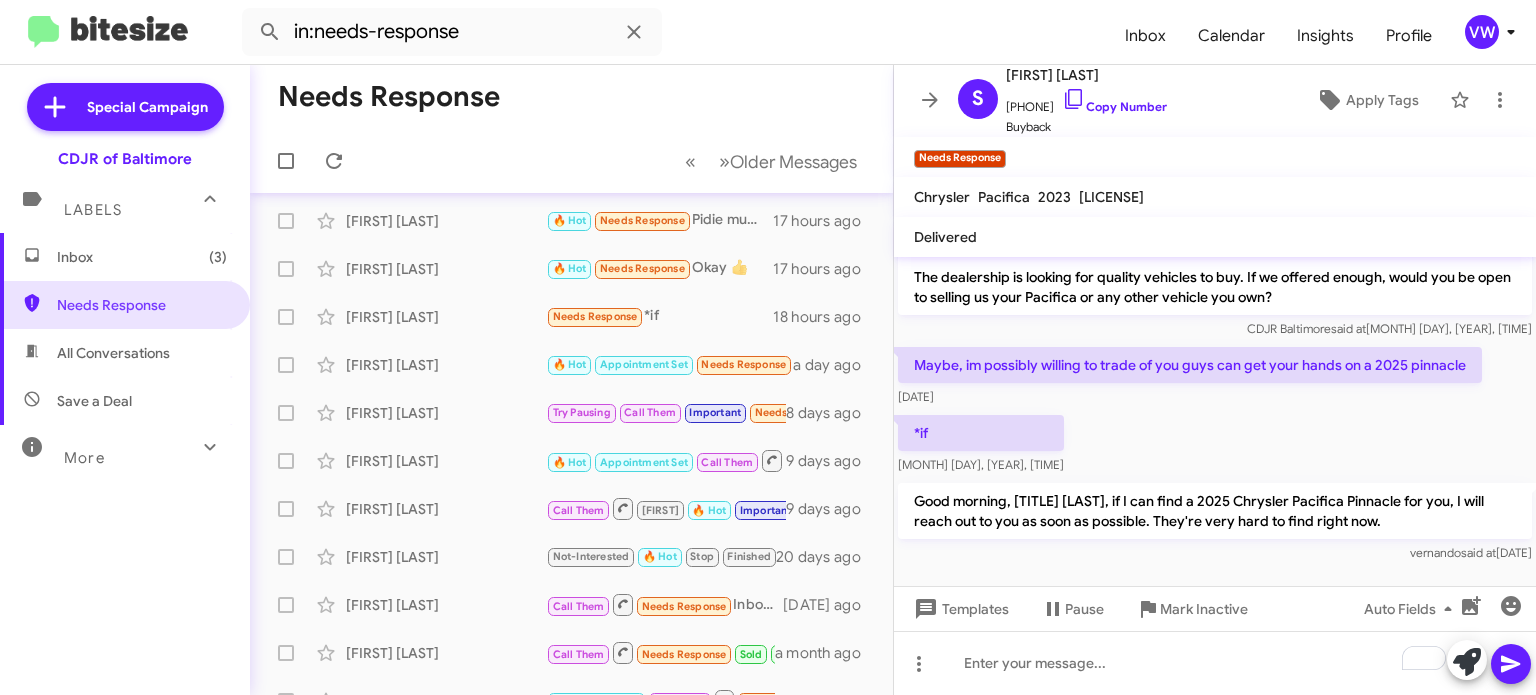 scroll, scrollTop: 0, scrollLeft: 0, axis: both 